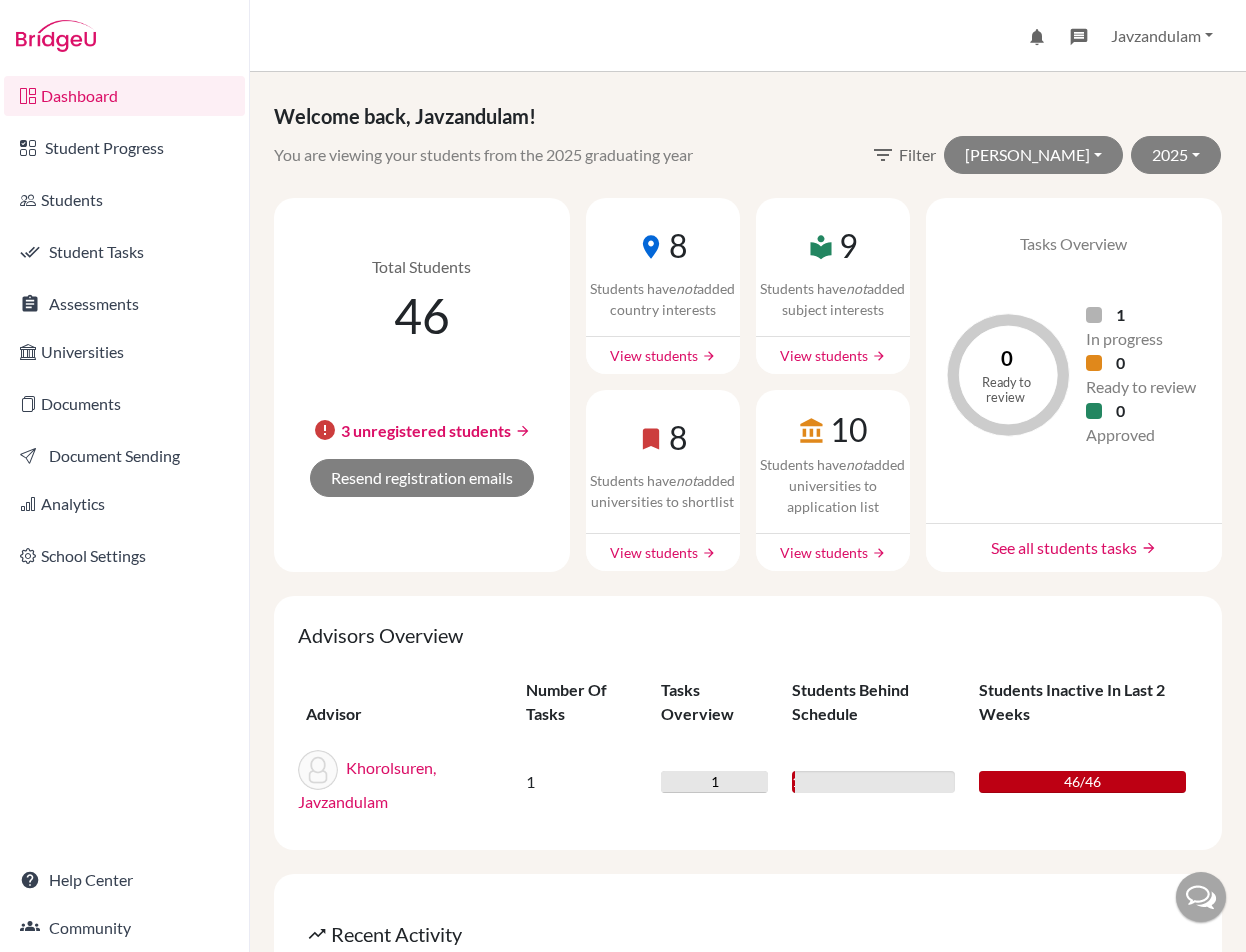 scroll, scrollTop: 0, scrollLeft: 0, axis: both 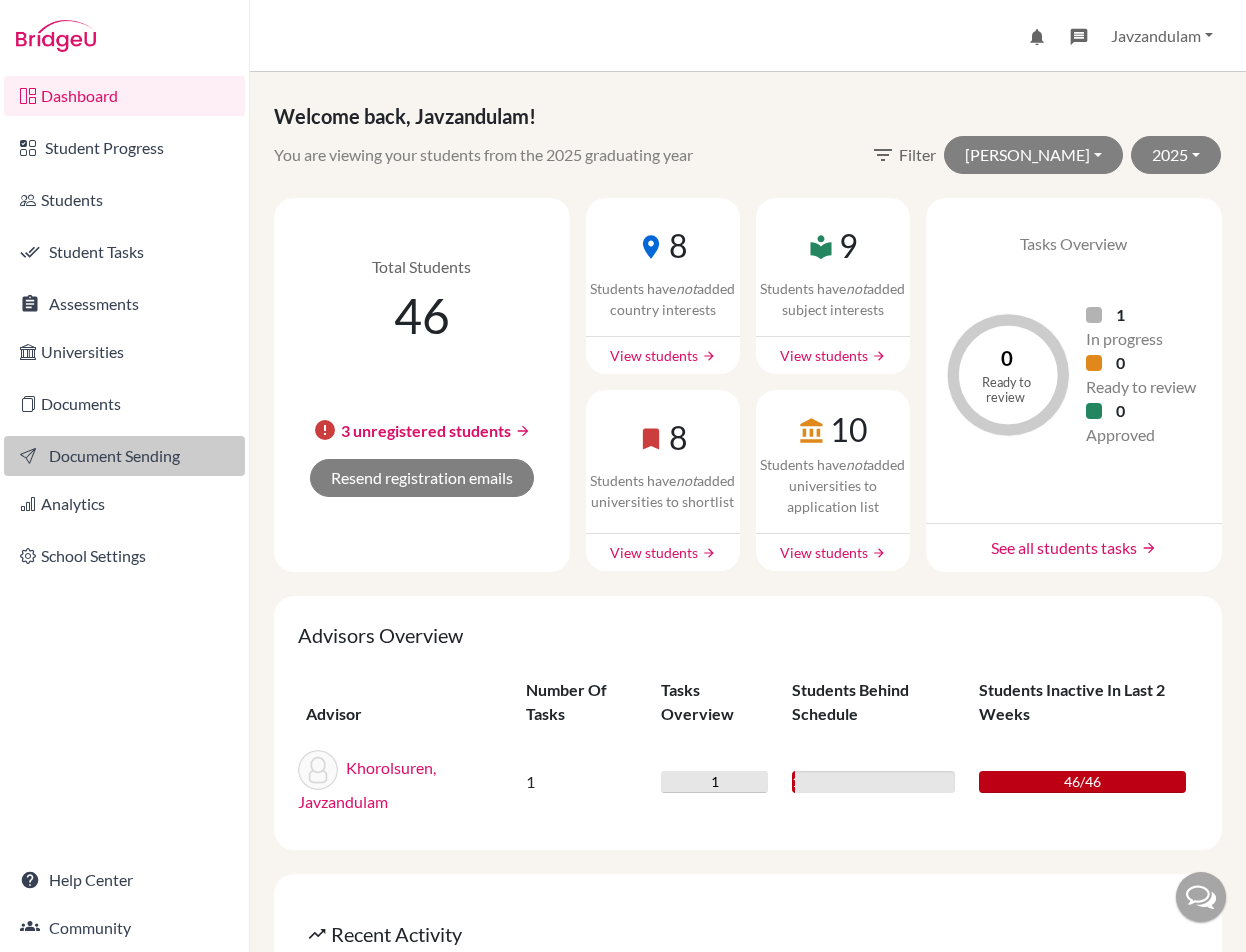 click on "Document Sending" at bounding box center [124, 456] 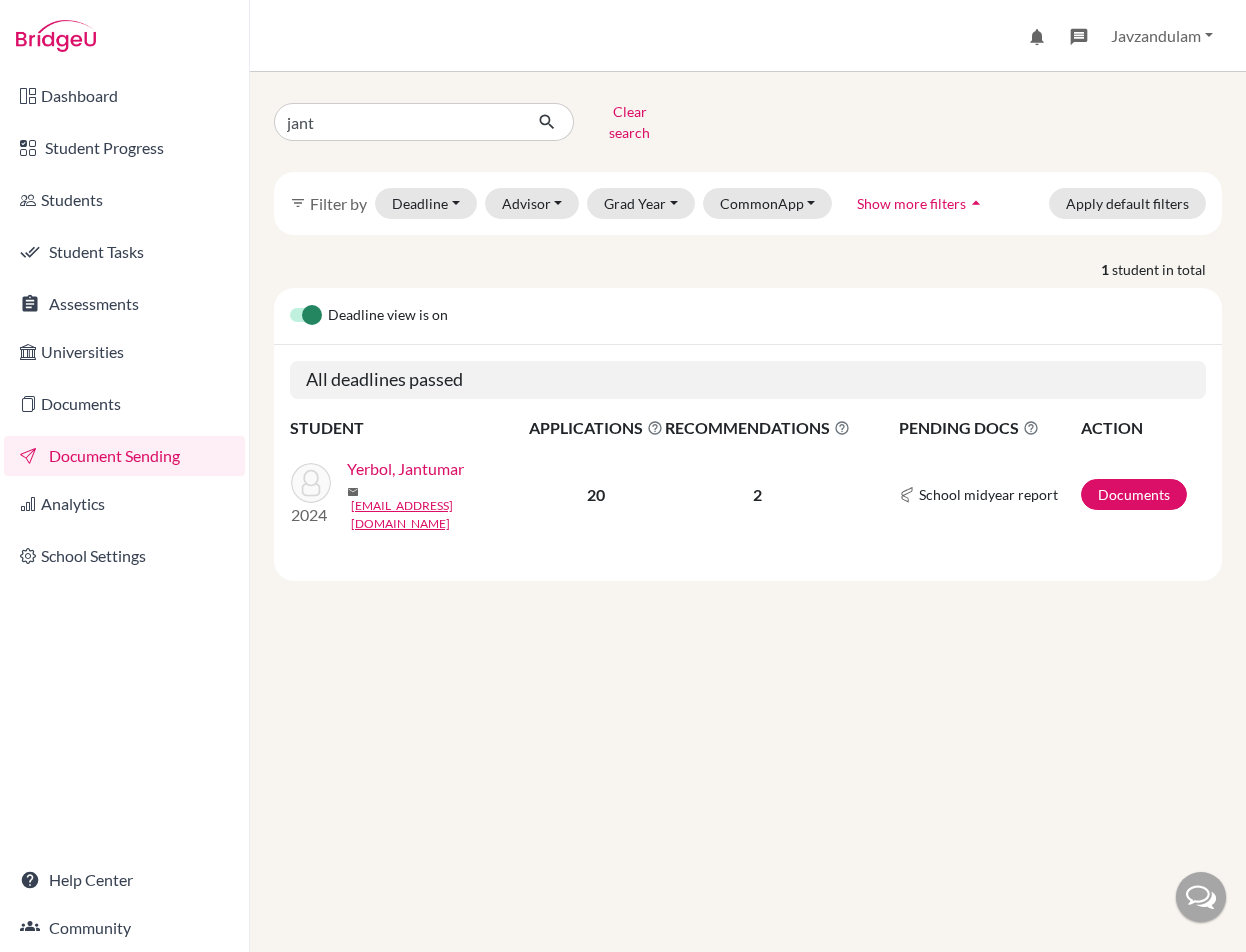 scroll, scrollTop: 0, scrollLeft: 0, axis: both 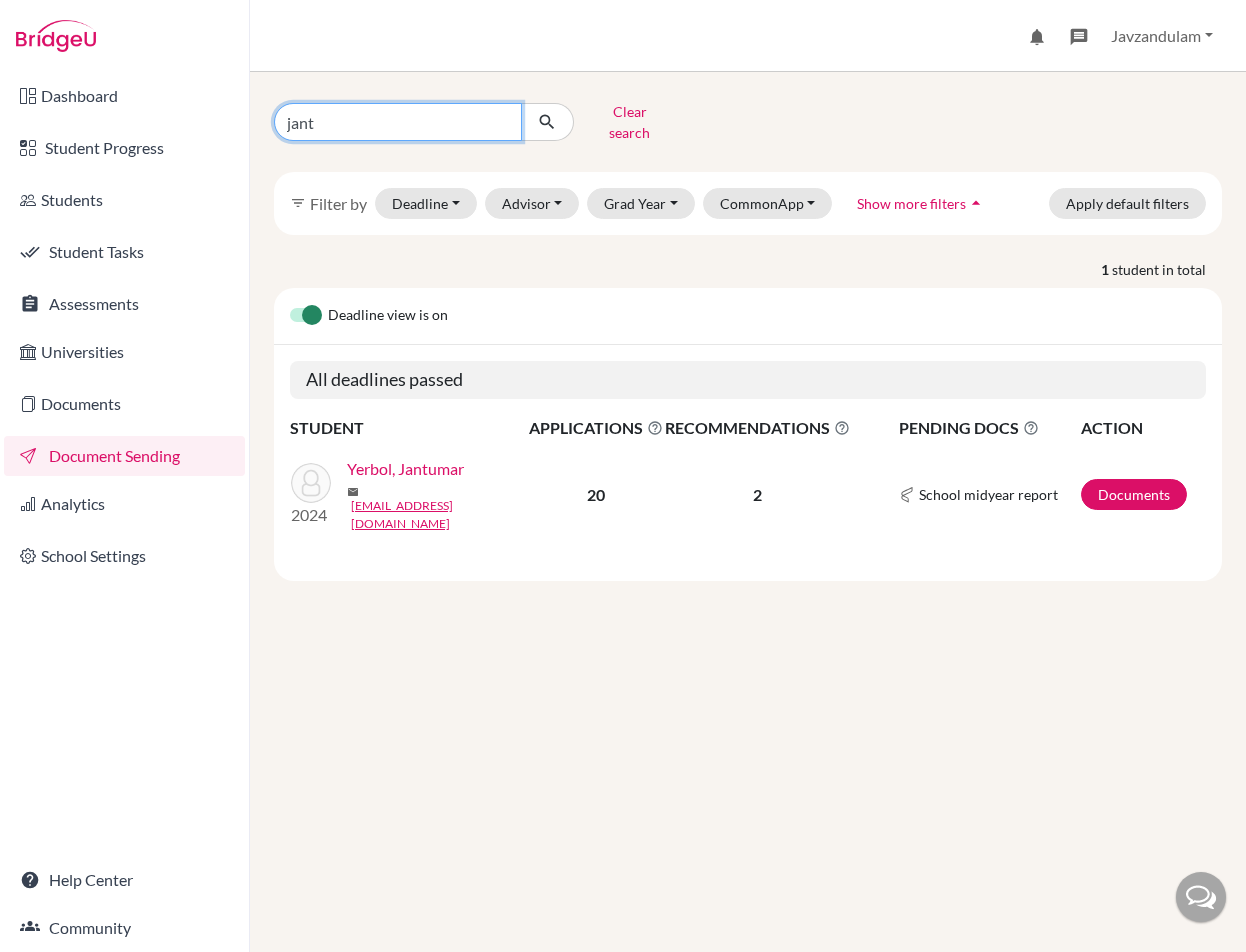 click on "jant" at bounding box center (398, 122) 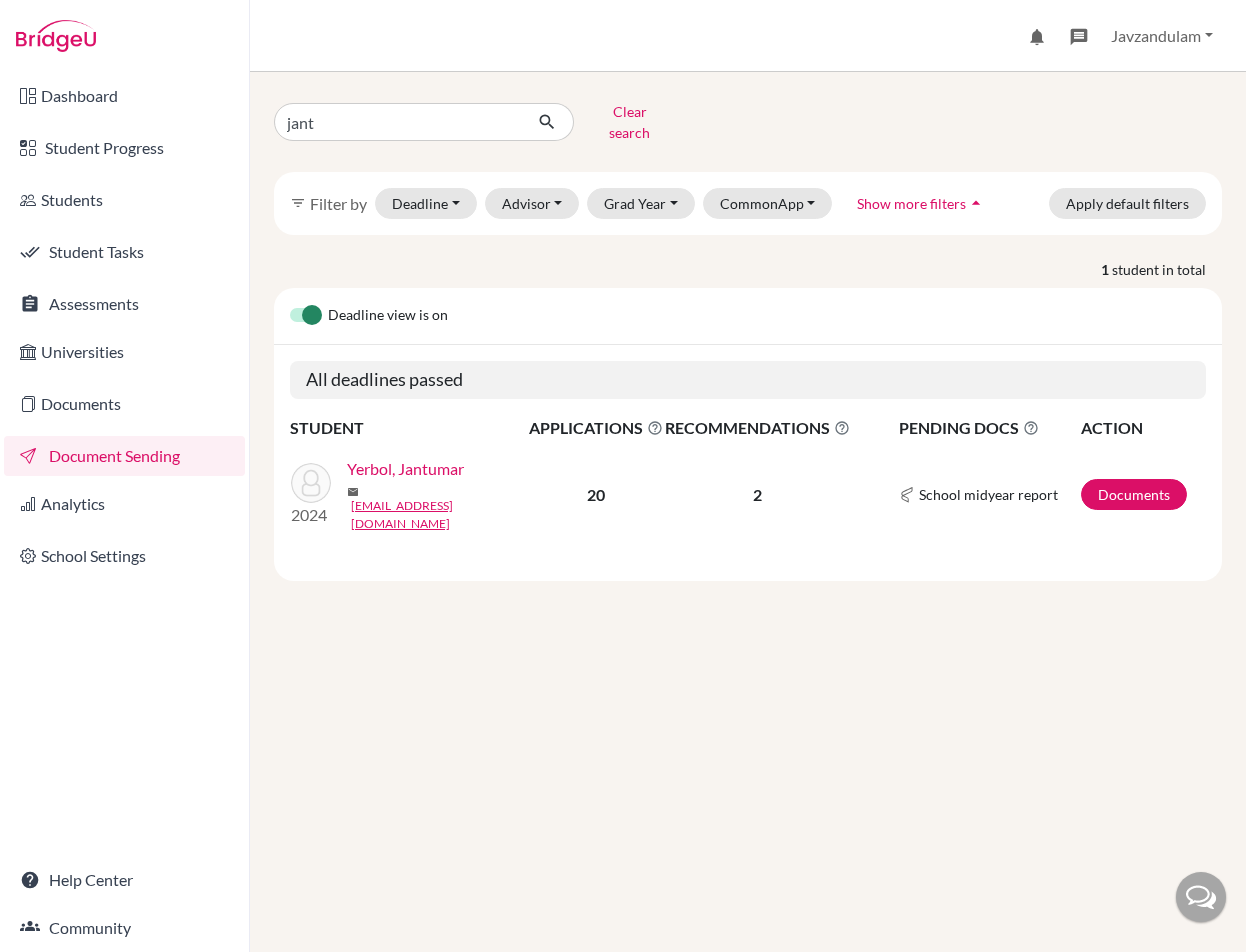 click on "Yerbol, Jantumar" at bounding box center (405, 469) 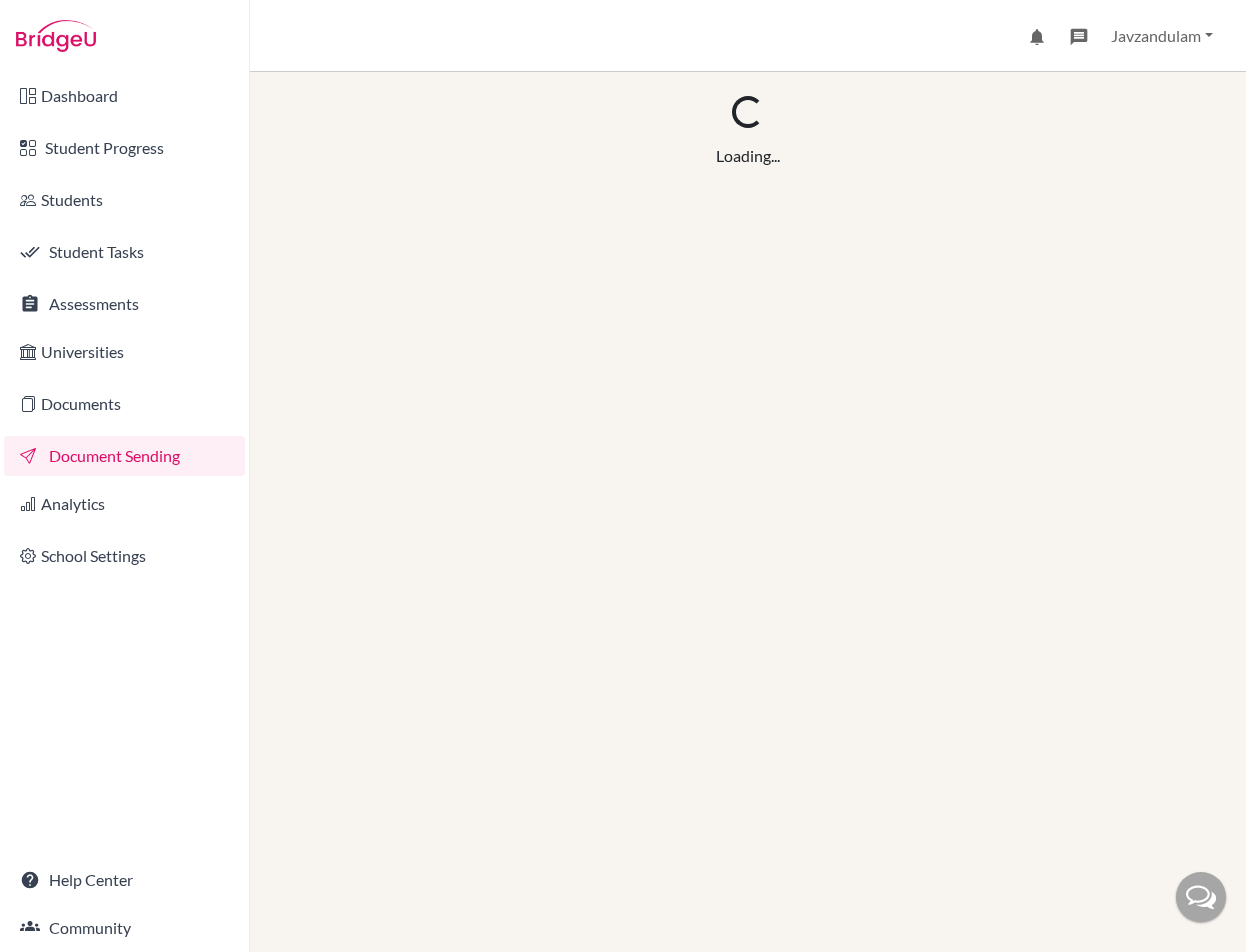 scroll, scrollTop: 0, scrollLeft: 0, axis: both 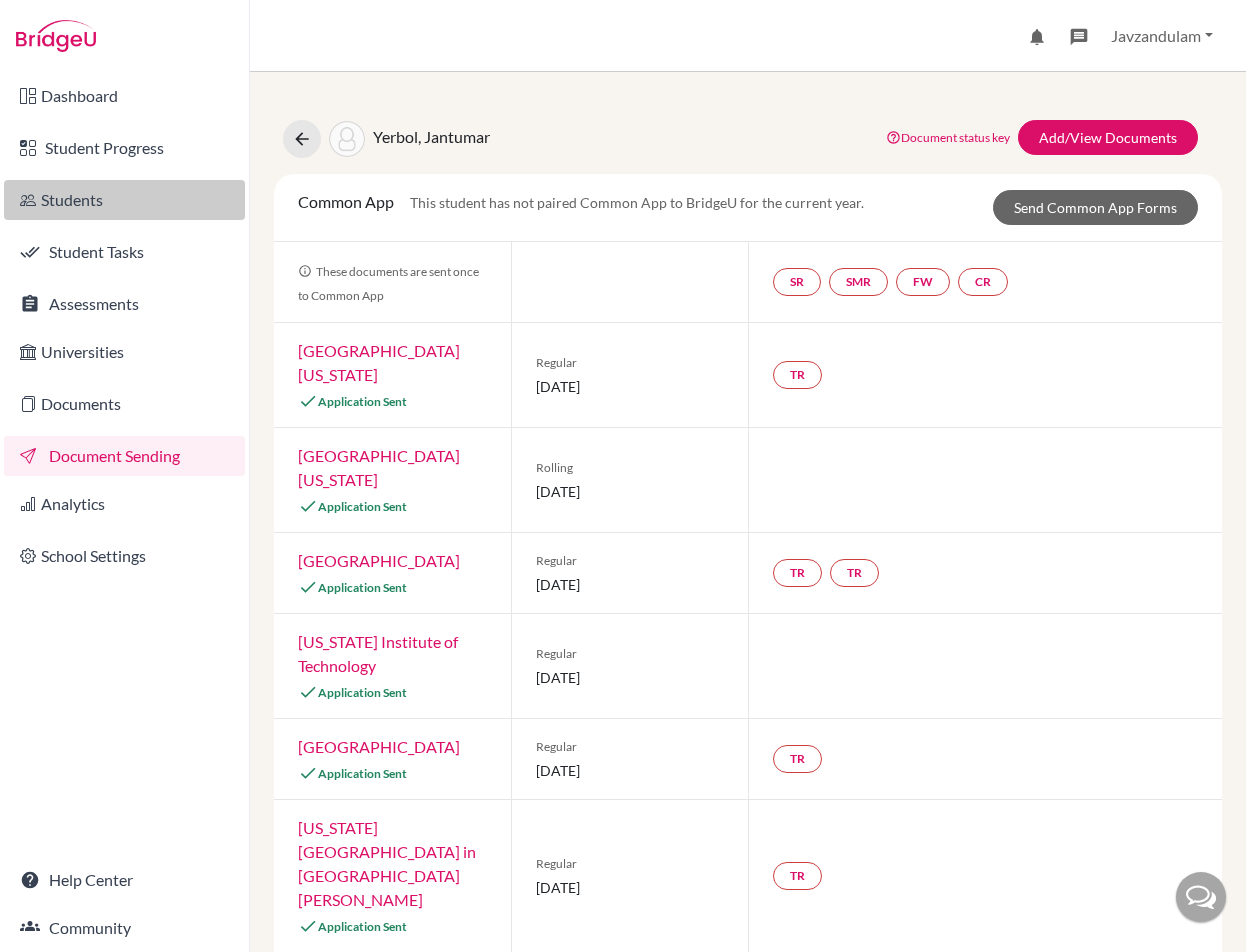click on "Students" at bounding box center [124, 200] 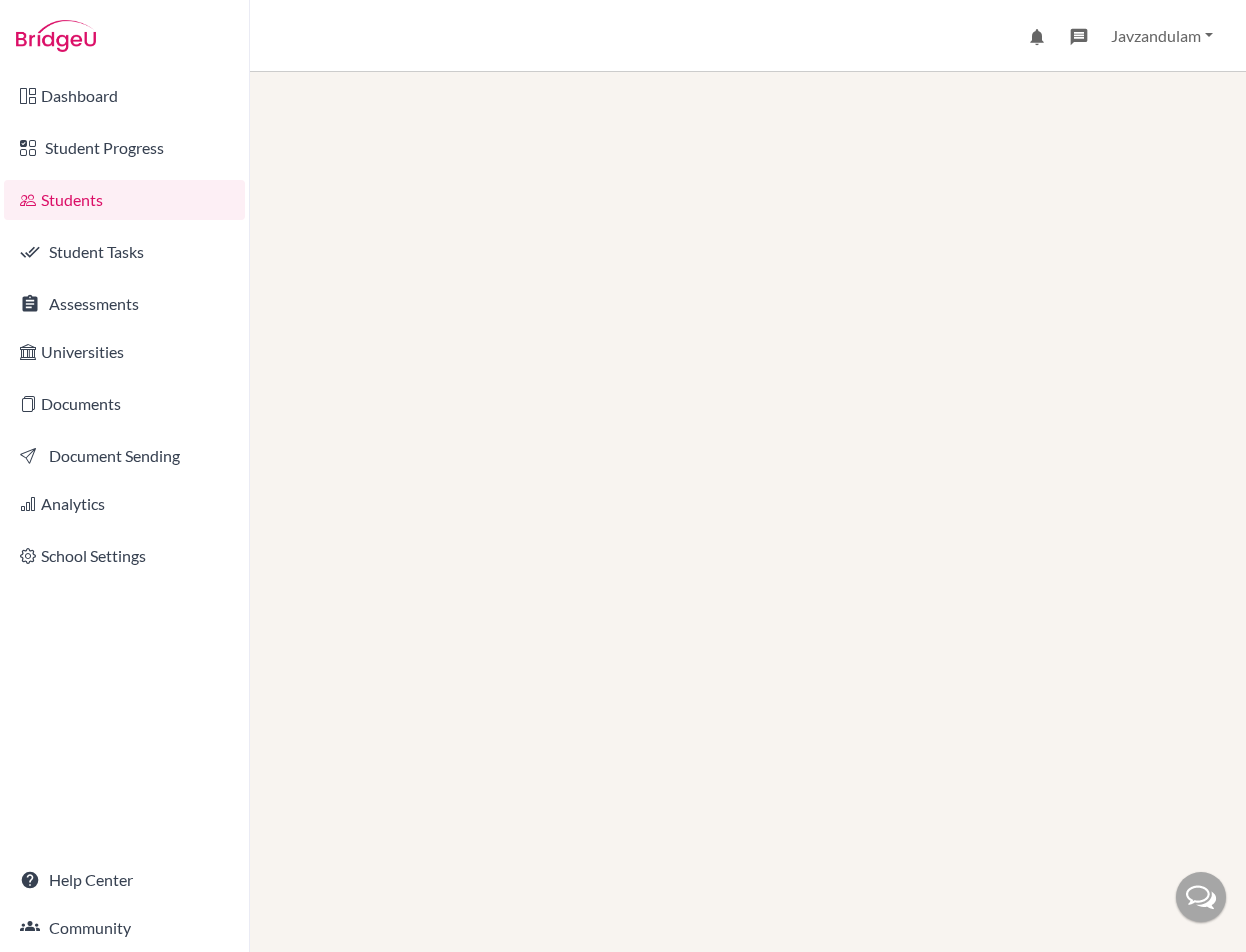 scroll, scrollTop: 0, scrollLeft: 0, axis: both 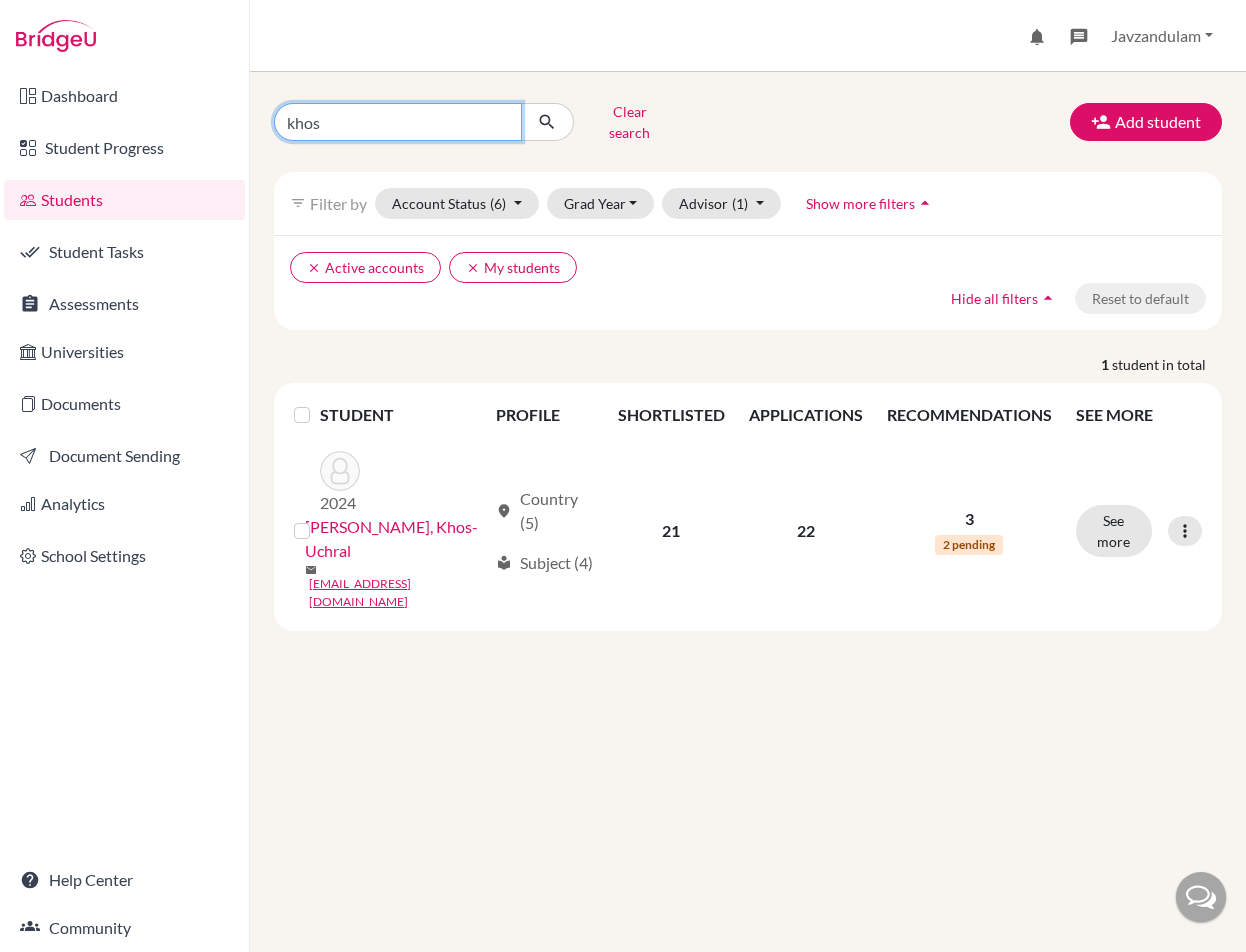 click on "khos" at bounding box center [398, 122] 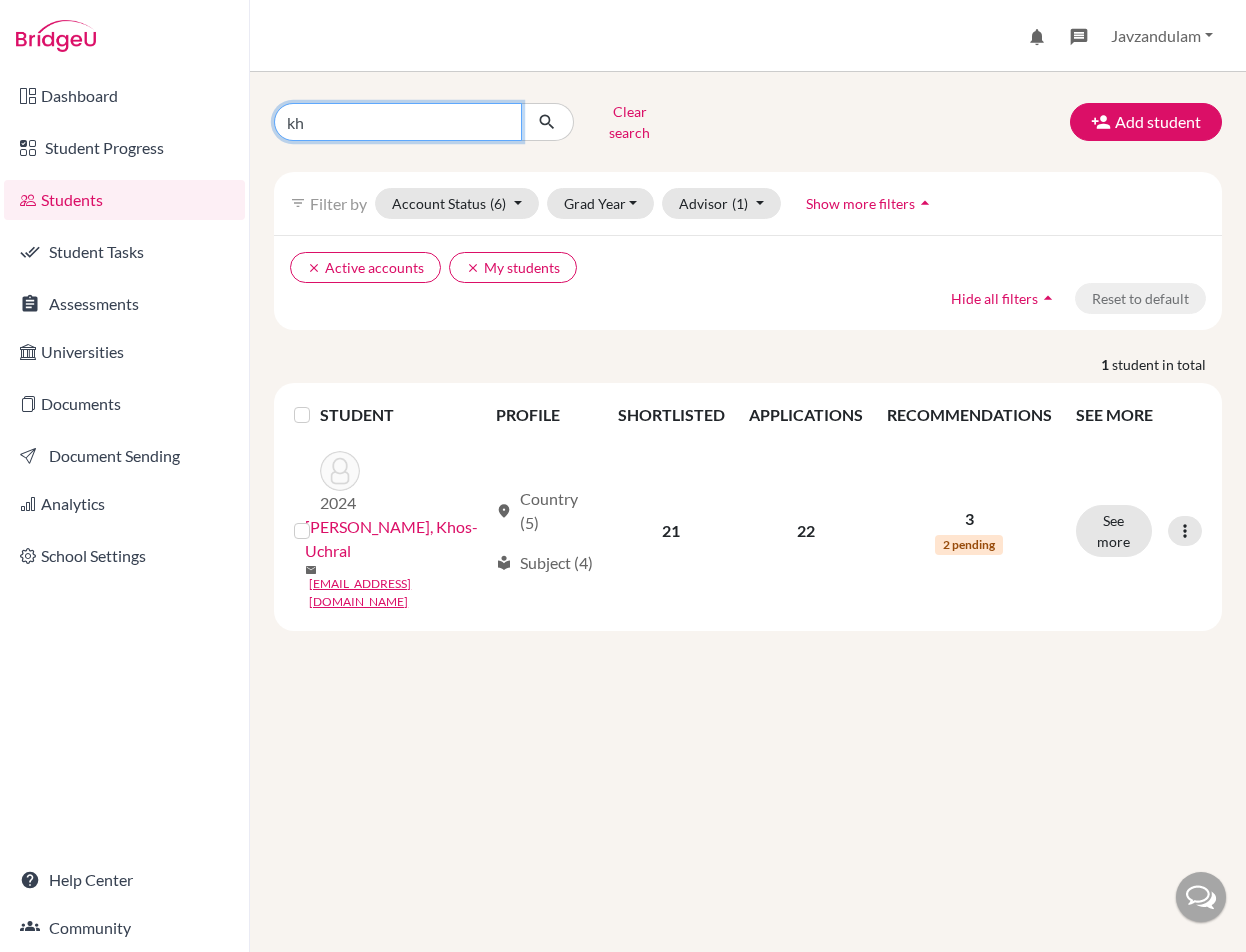type on "k" 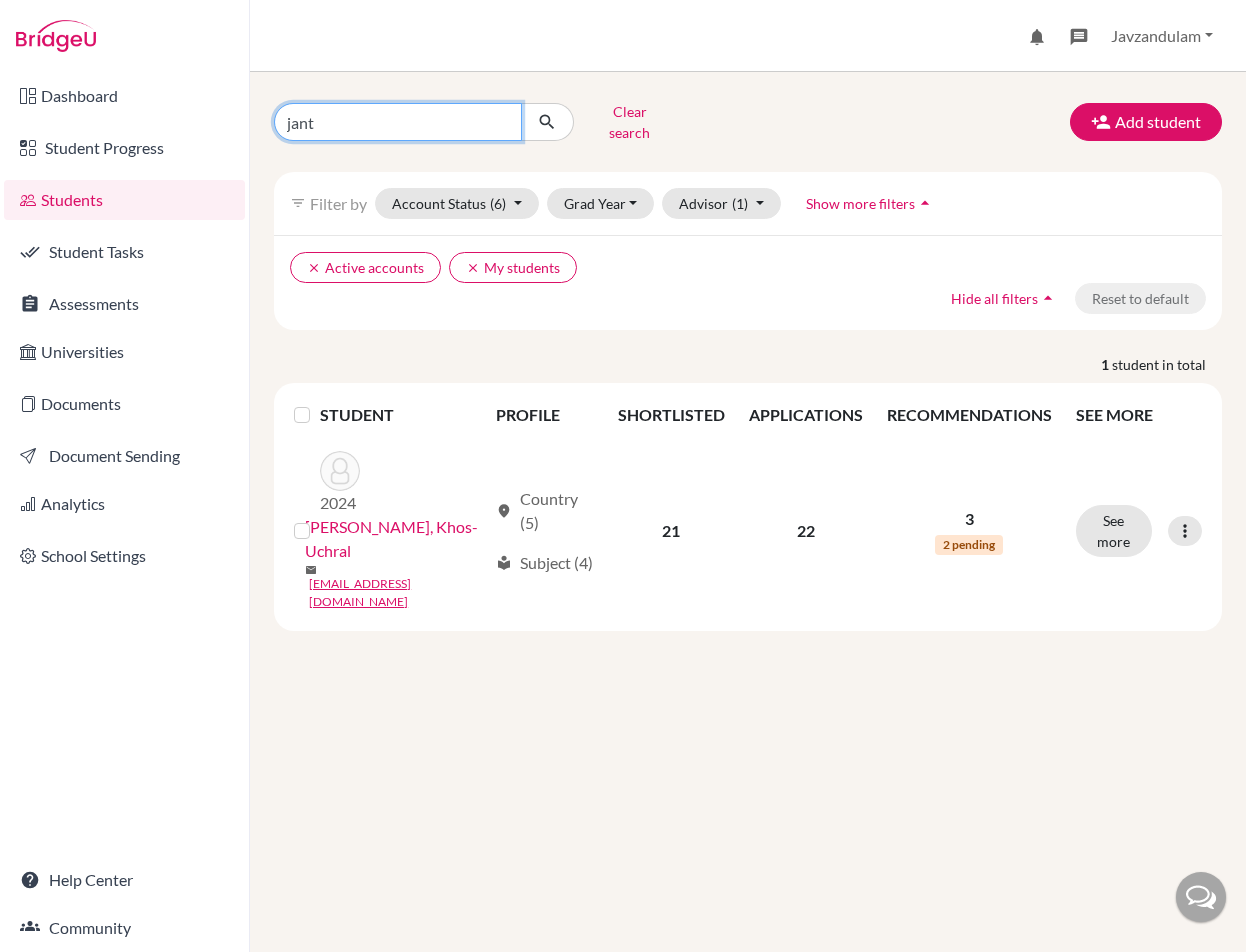 type on "jantu" 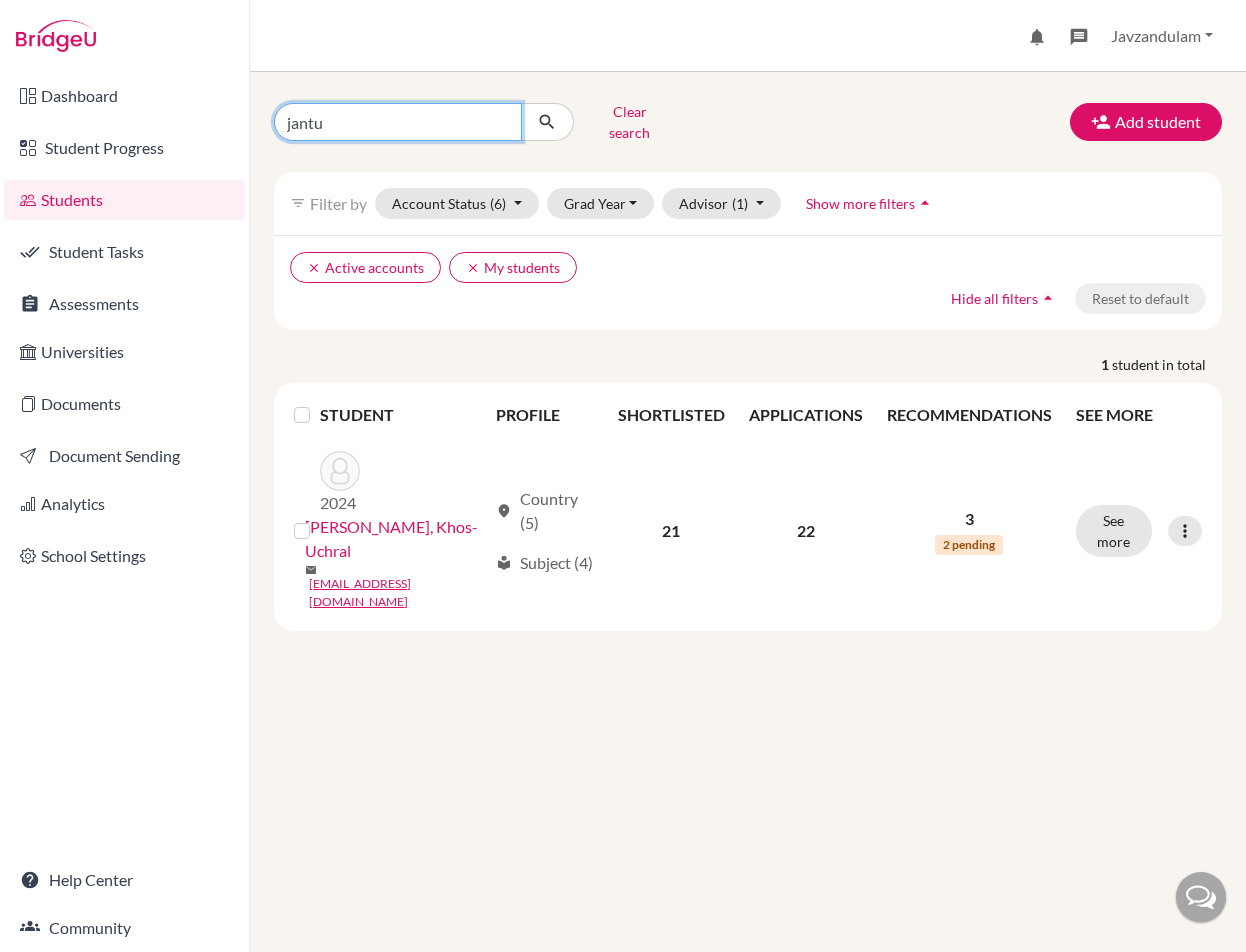 click at bounding box center [547, 122] 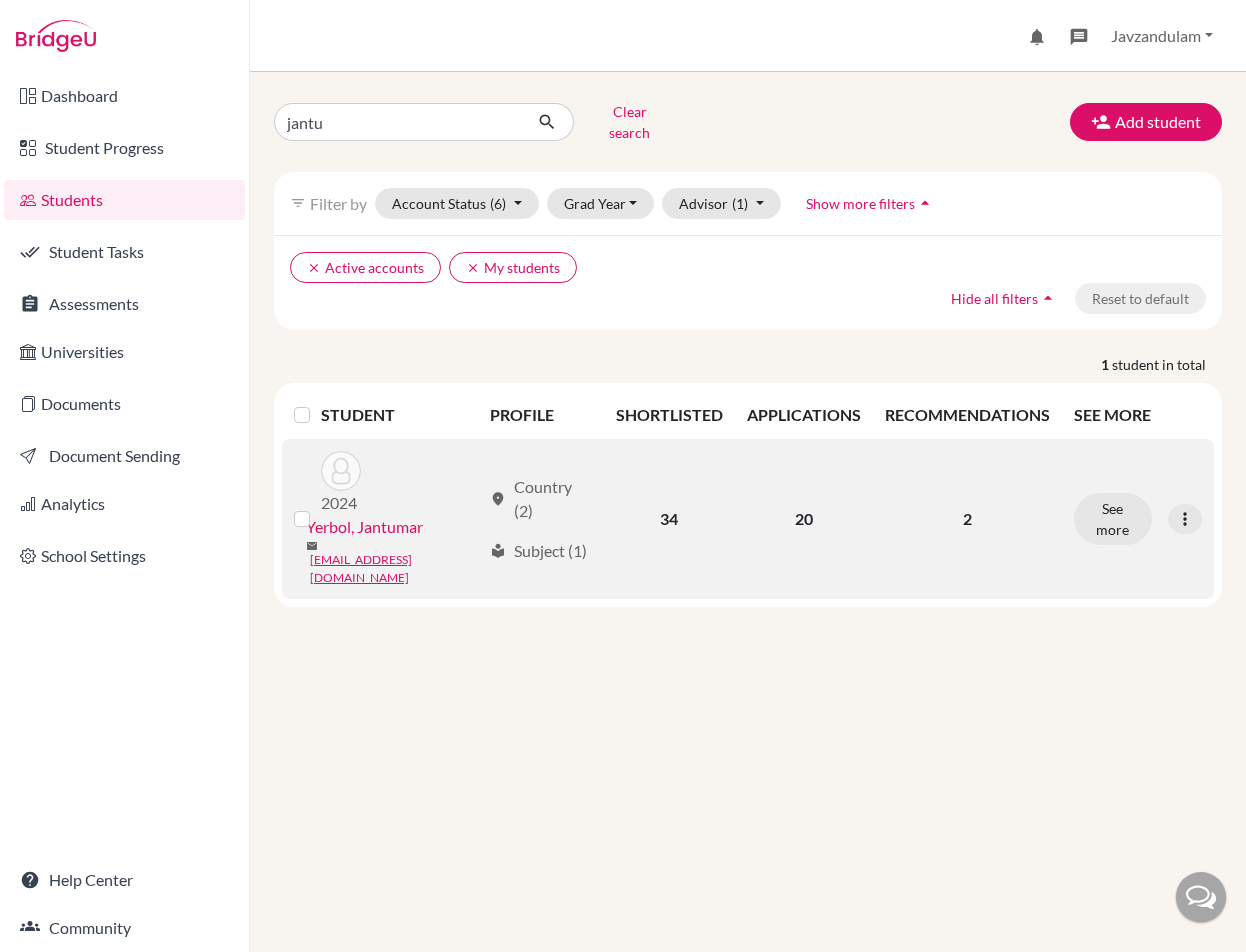 click on "Yerbol, Jantumar" at bounding box center (364, 527) 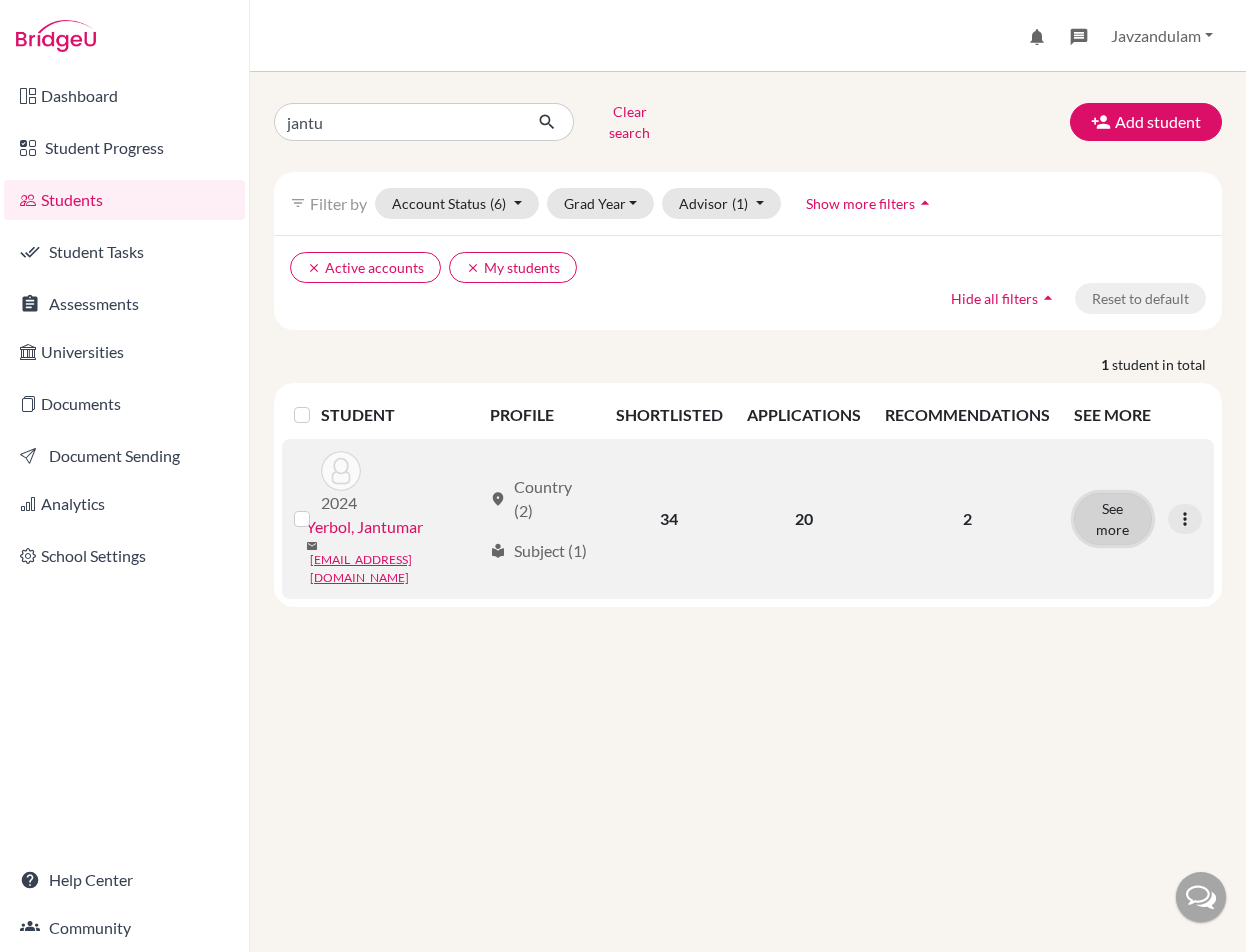 click on "See more" at bounding box center (1113, 519) 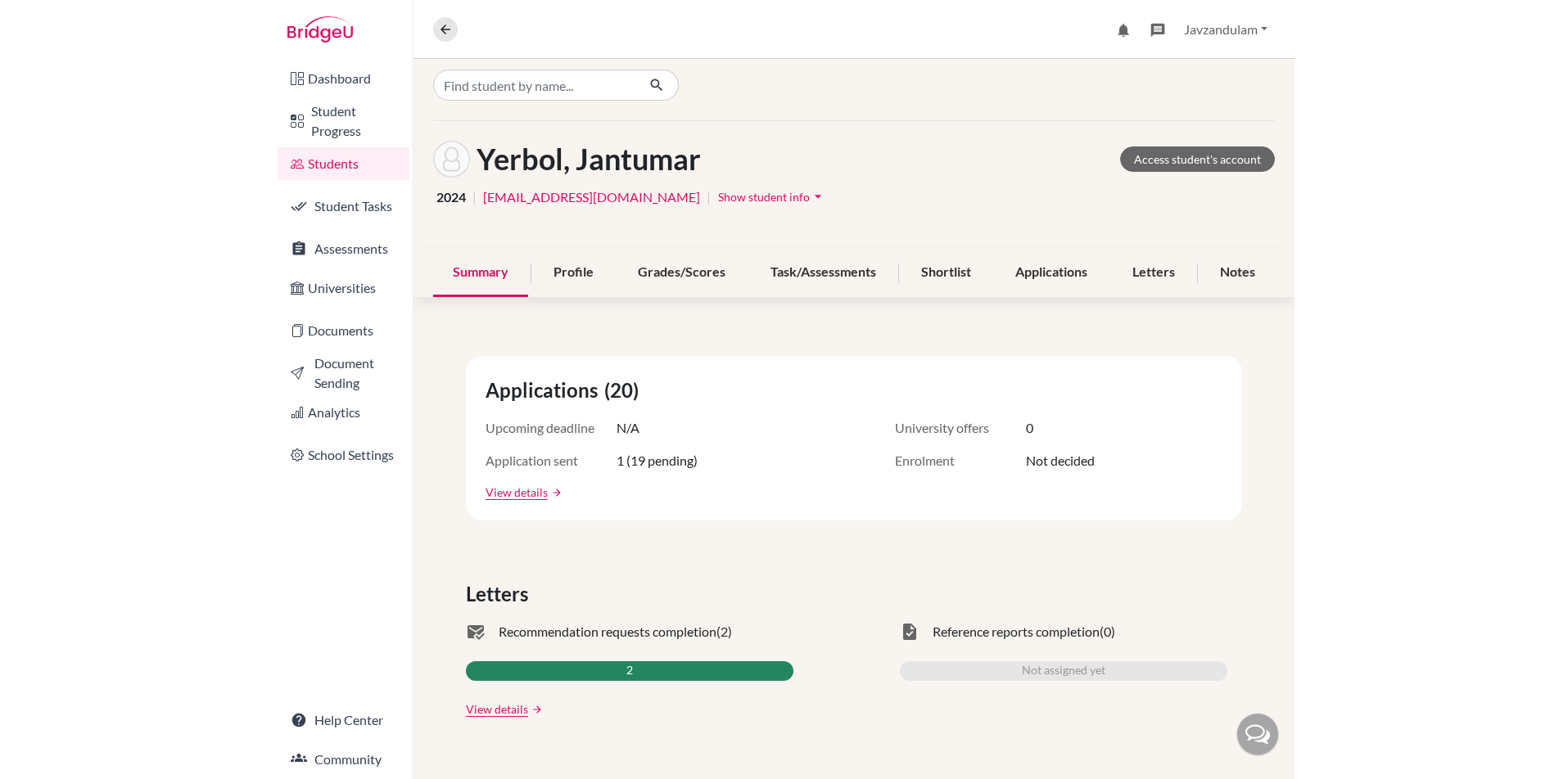 scroll, scrollTop: 0, scrollLeft: 0, axis: both 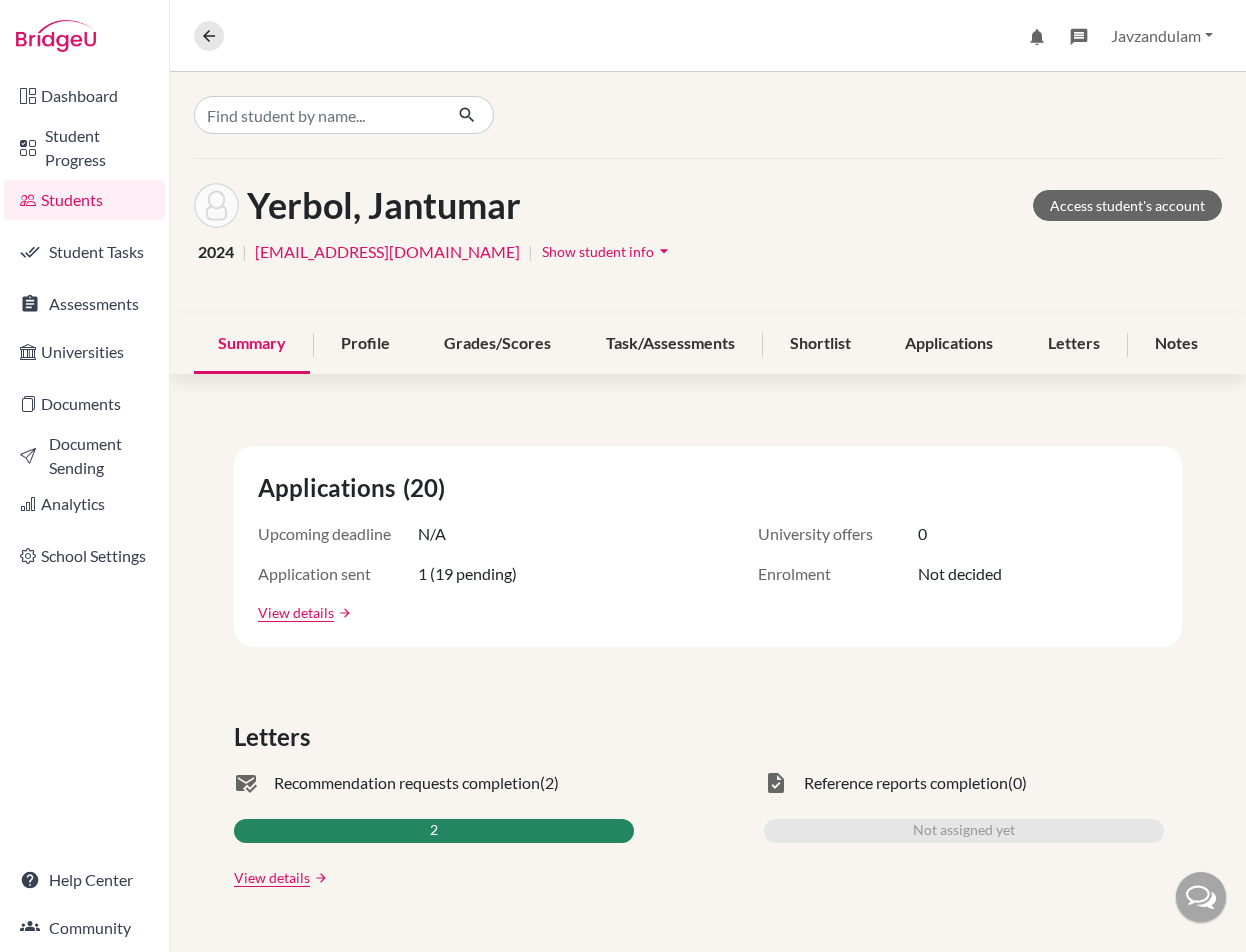 click on "Show student info" at bounding box center (598, 251) 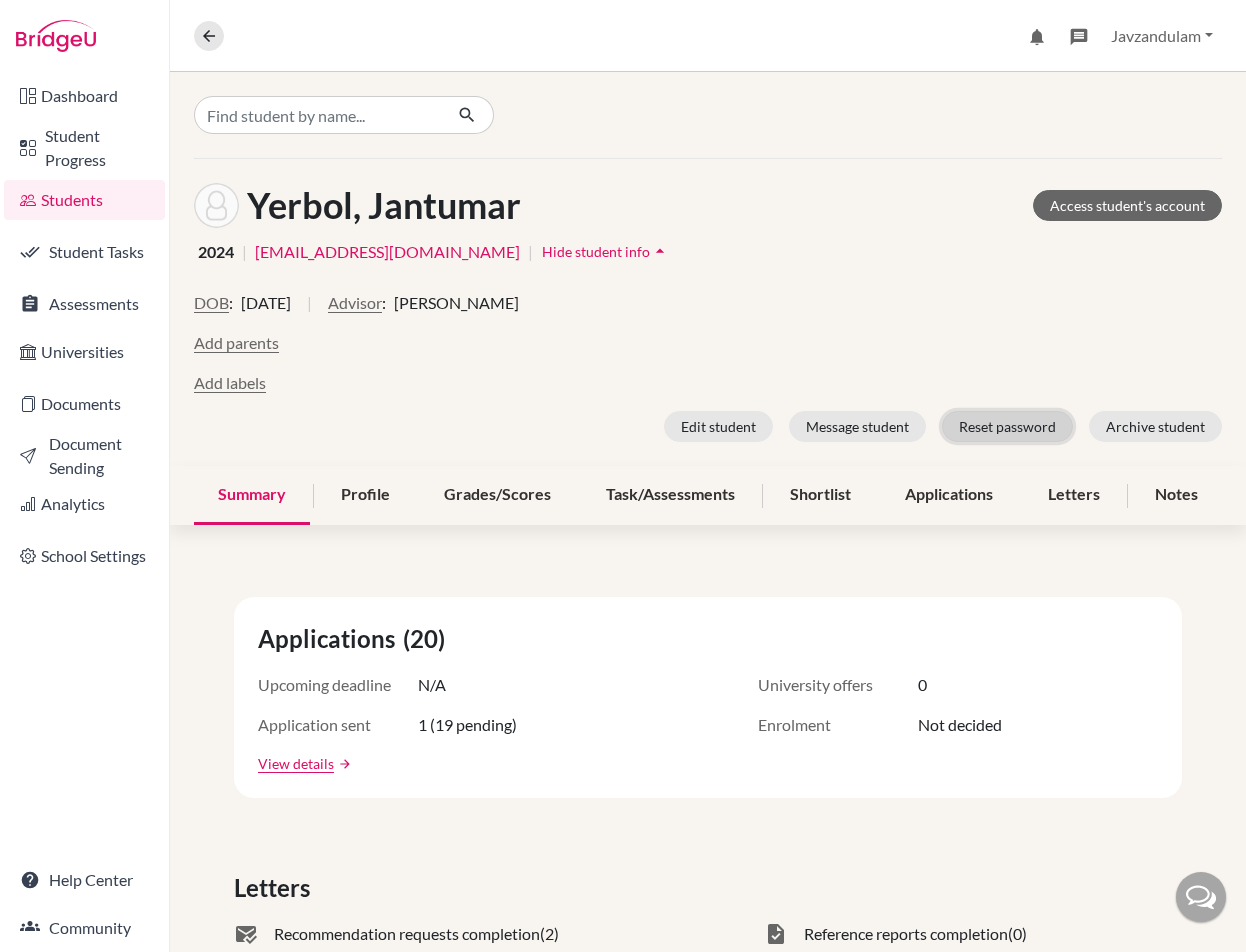 click on "Reset password" 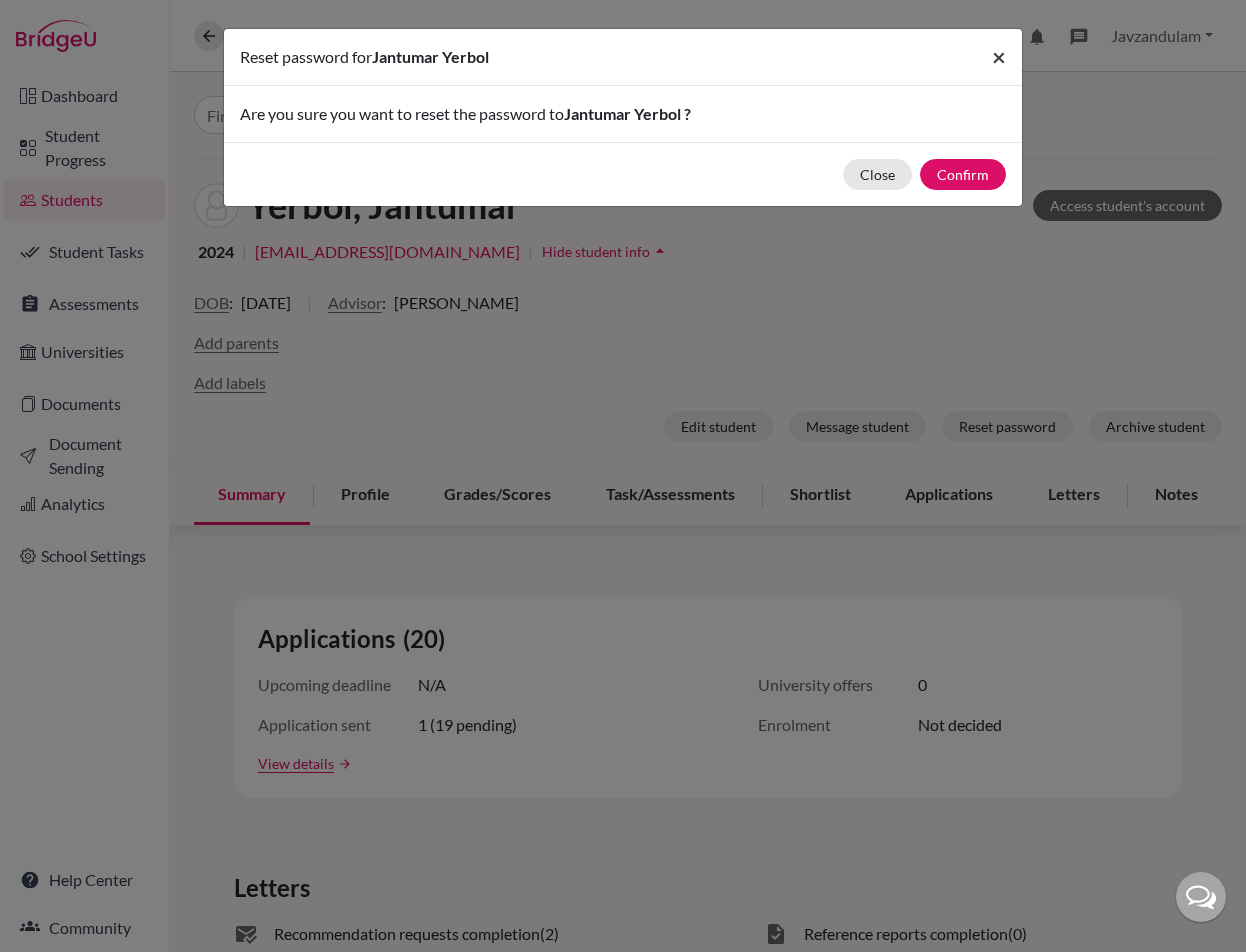 click on "×" at bounding box center [999, 56] 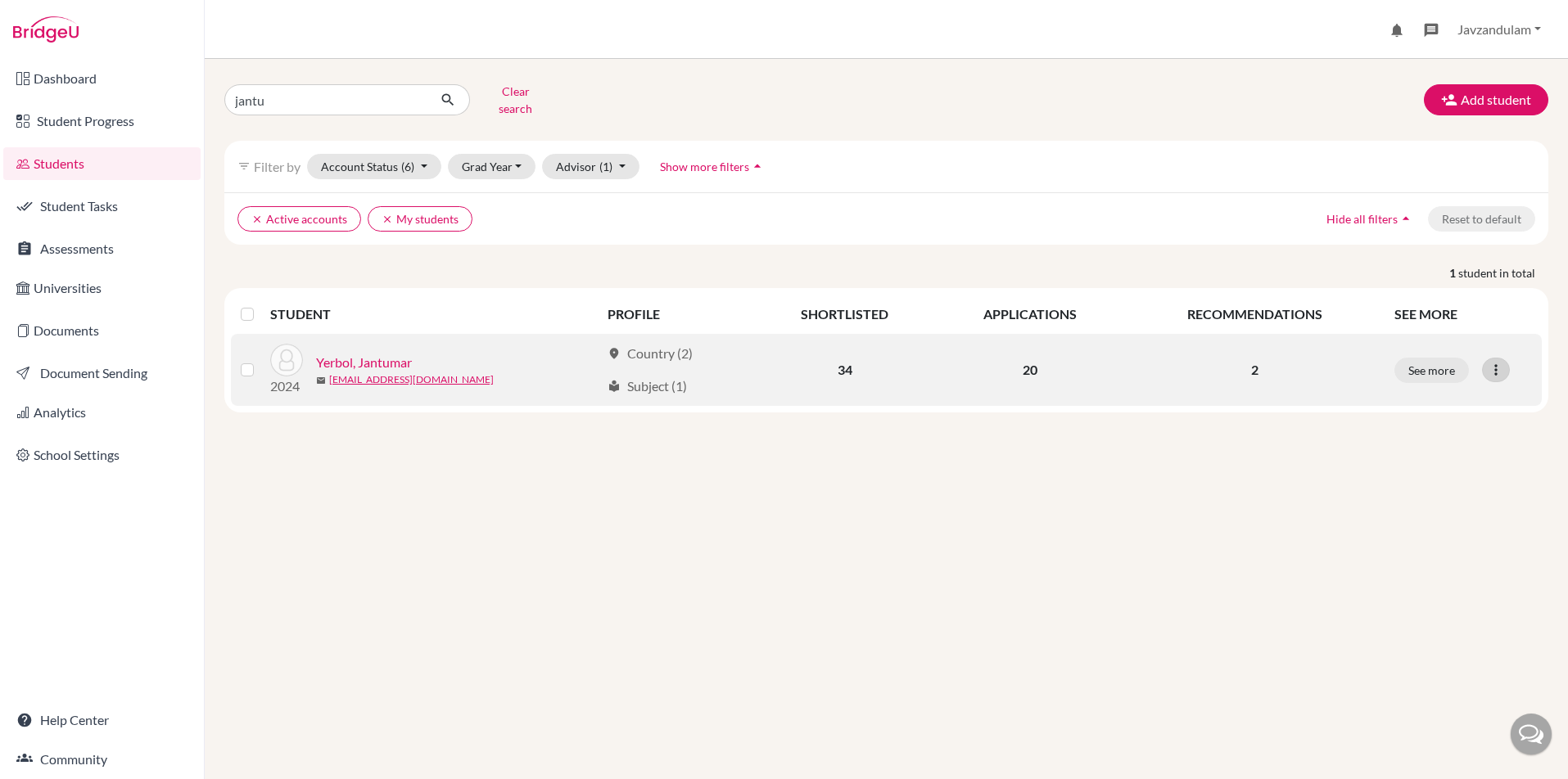 click at bounding box center [1496, 370] 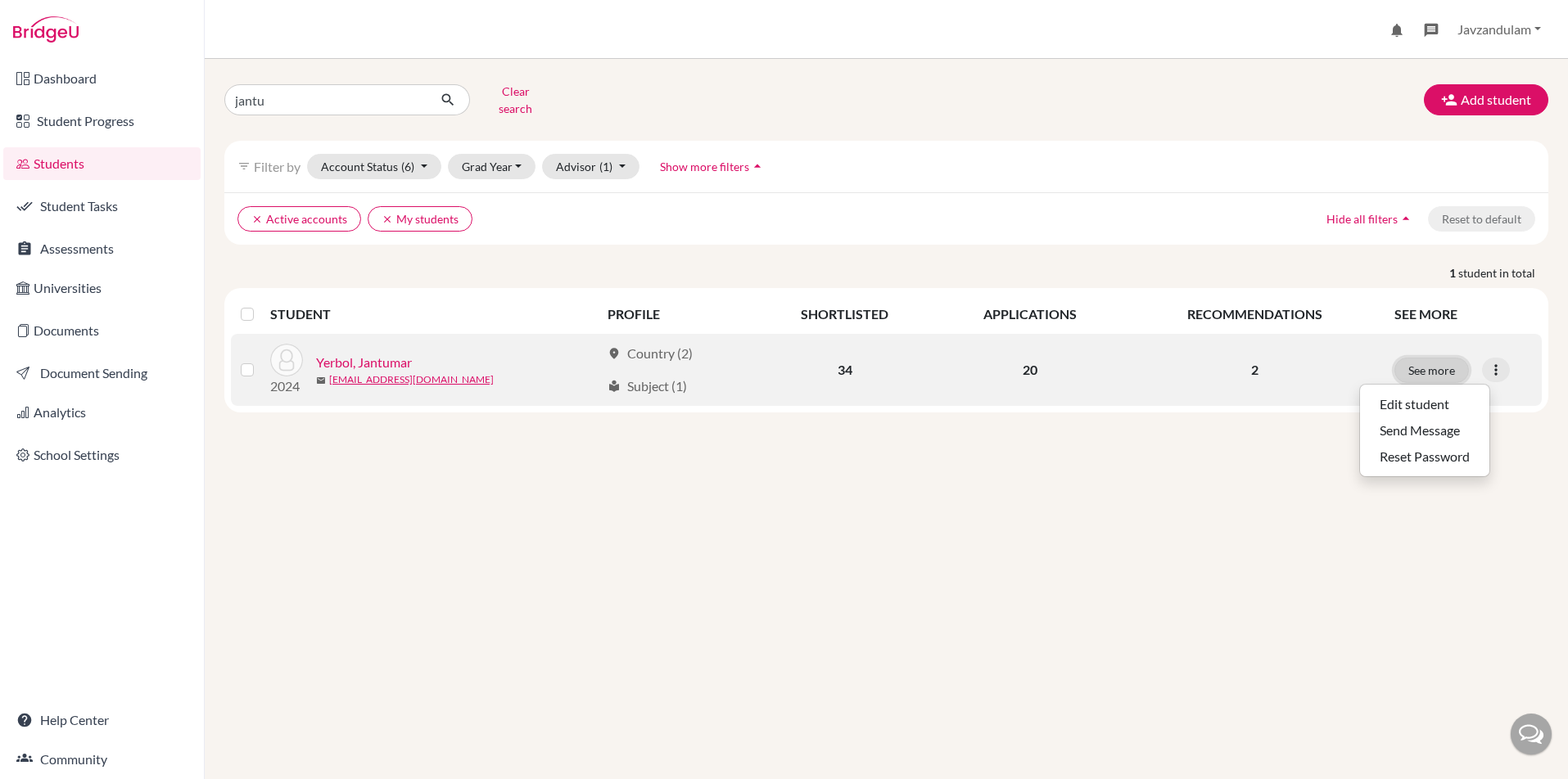 click on "See more" at bounding box center [1431, 370] 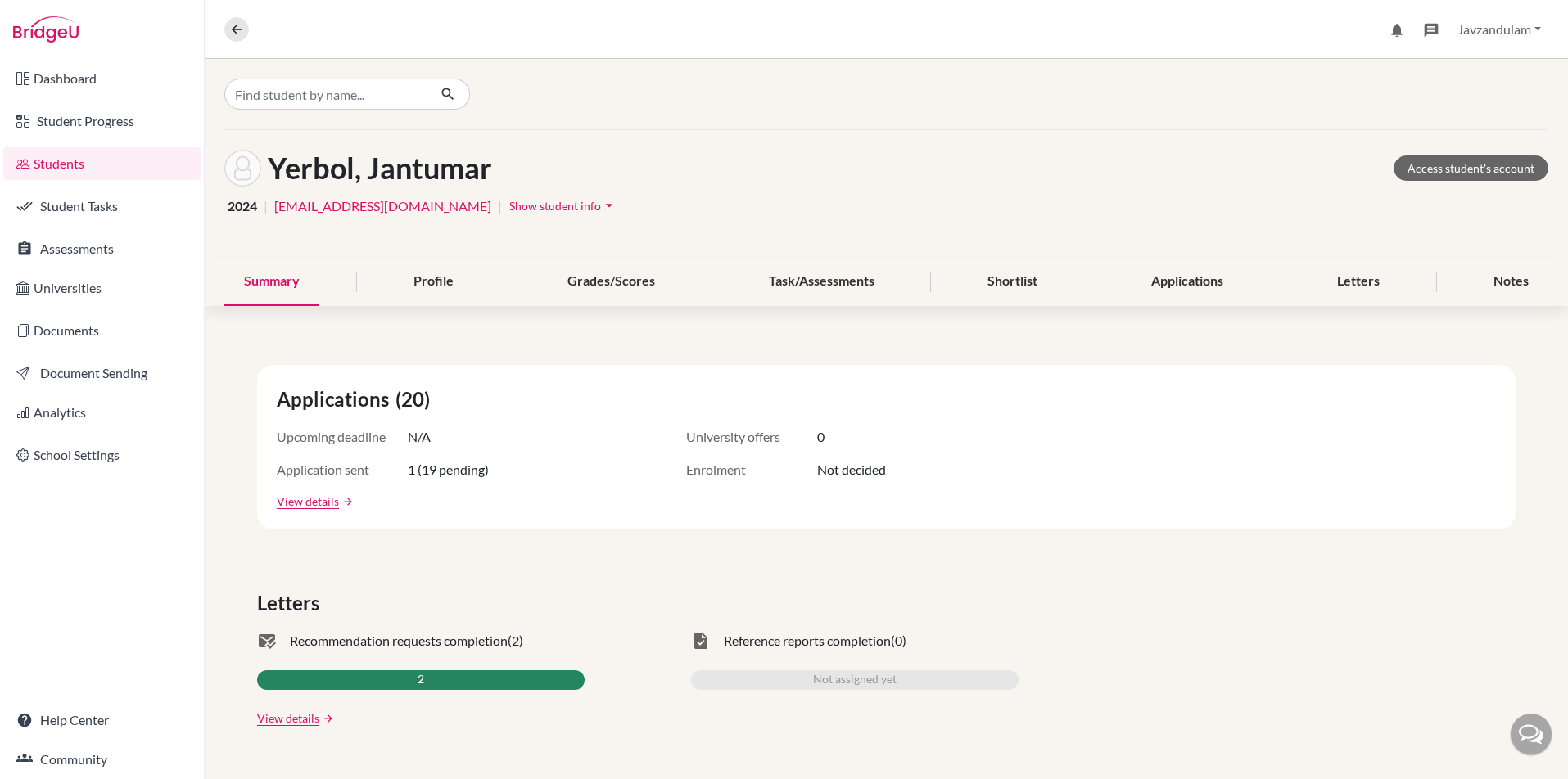 click on "Show student info arrow_drop_down" at bounding box center [563, 205] 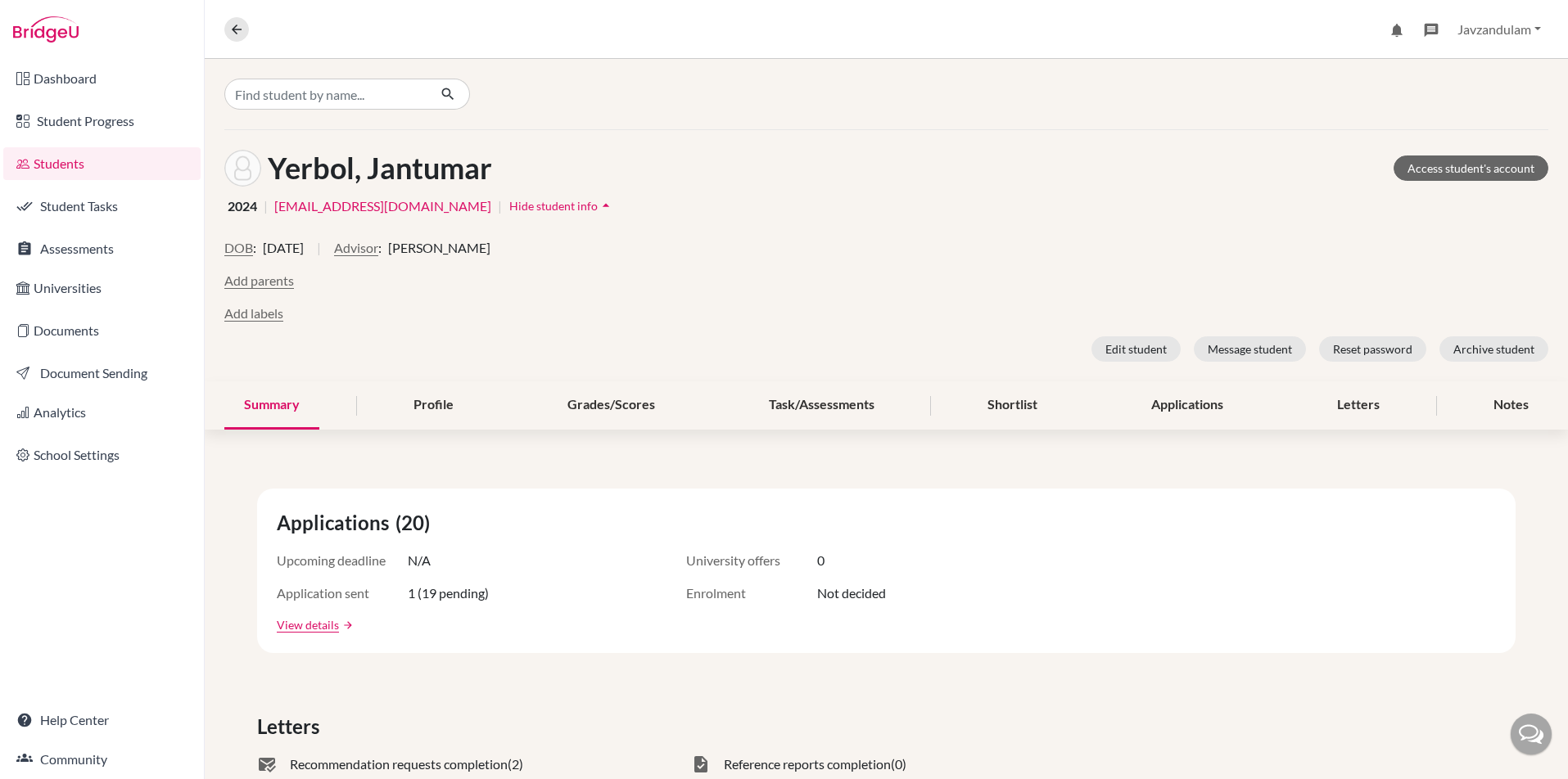 click on "Hide student info" at bounding box center [554, 205] 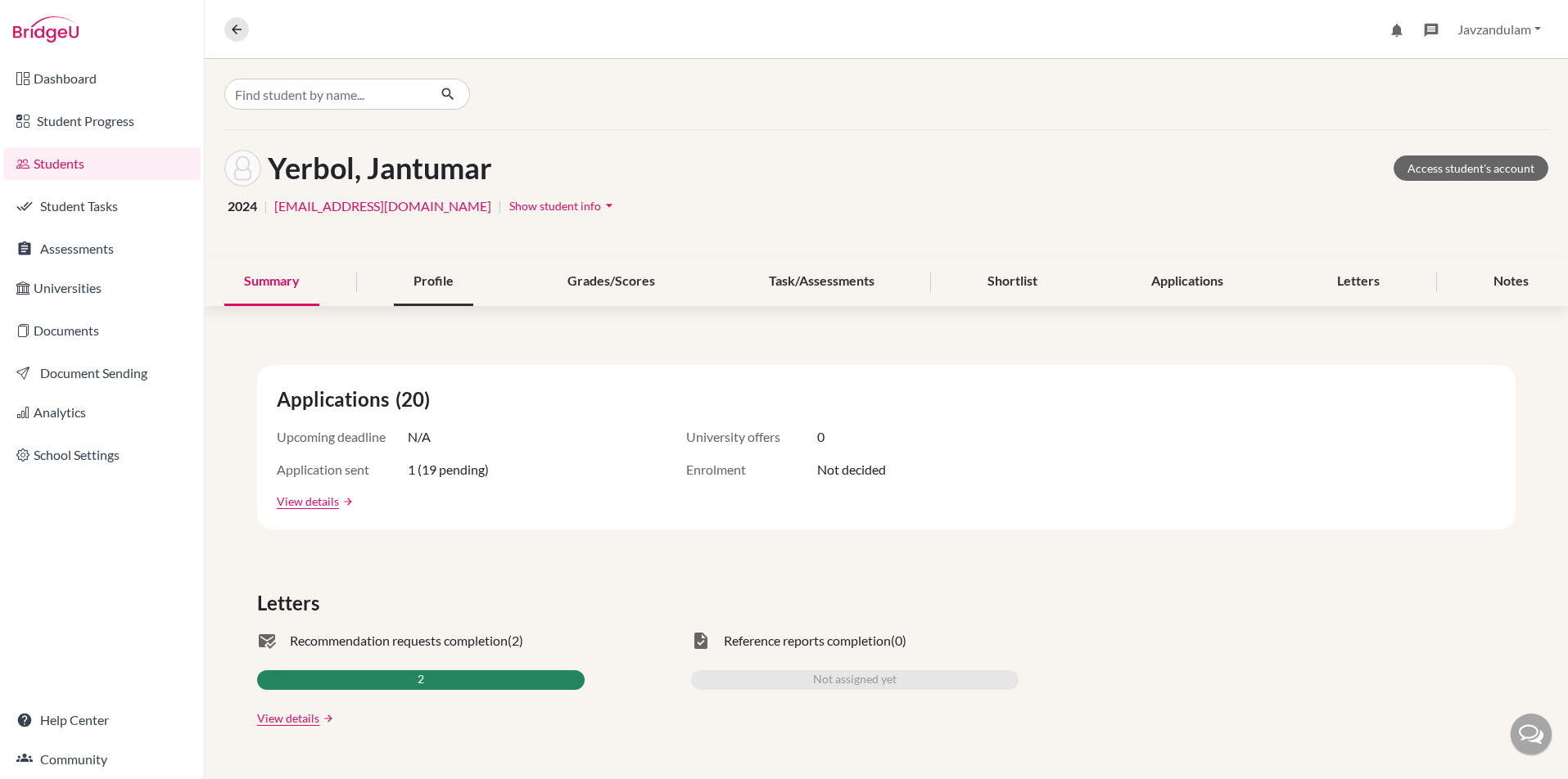 click on "Profile" at bounding box center [433, 281] 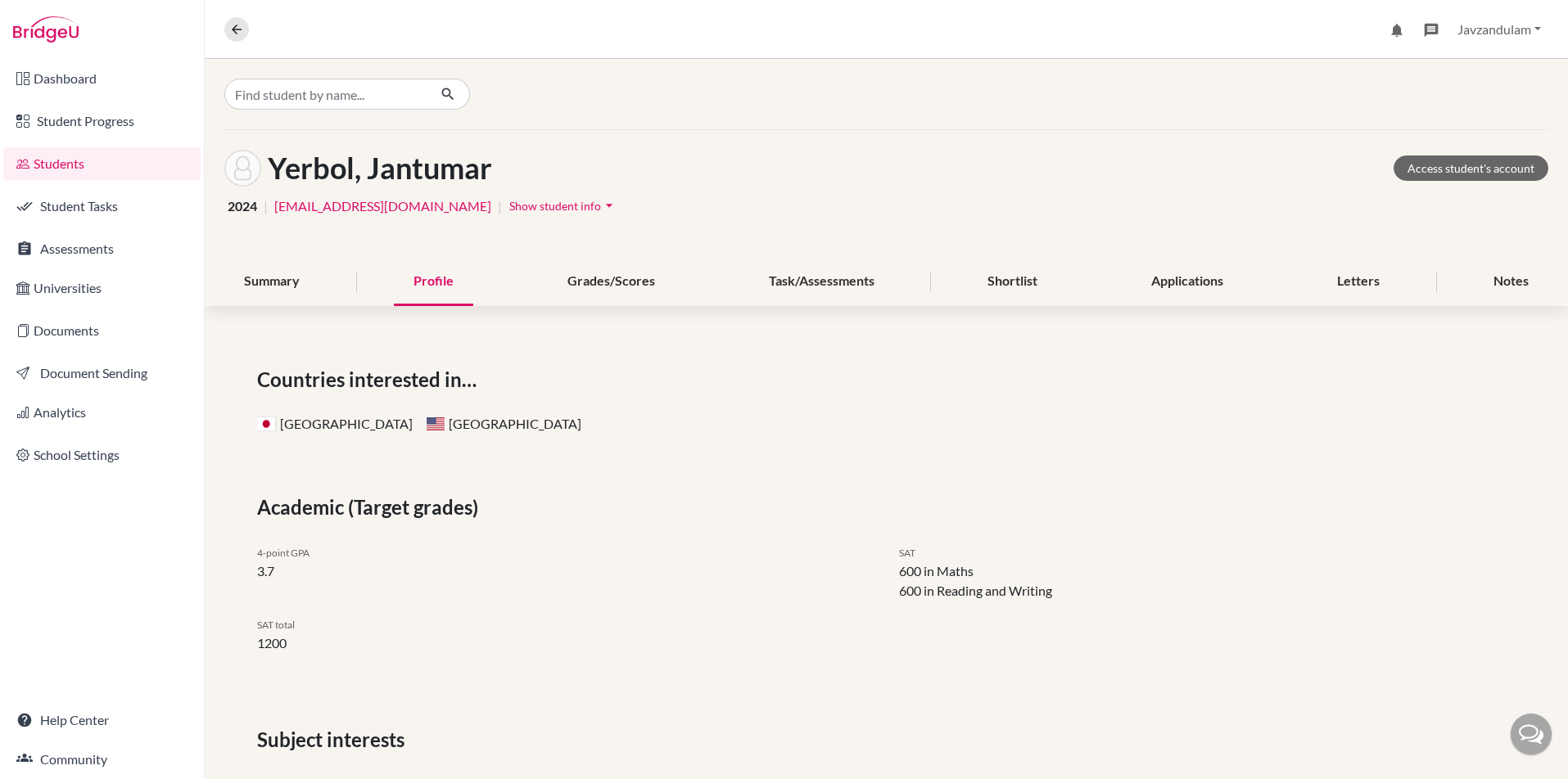 click on "jantumar@mail.com" at bounding box center (382, 206) 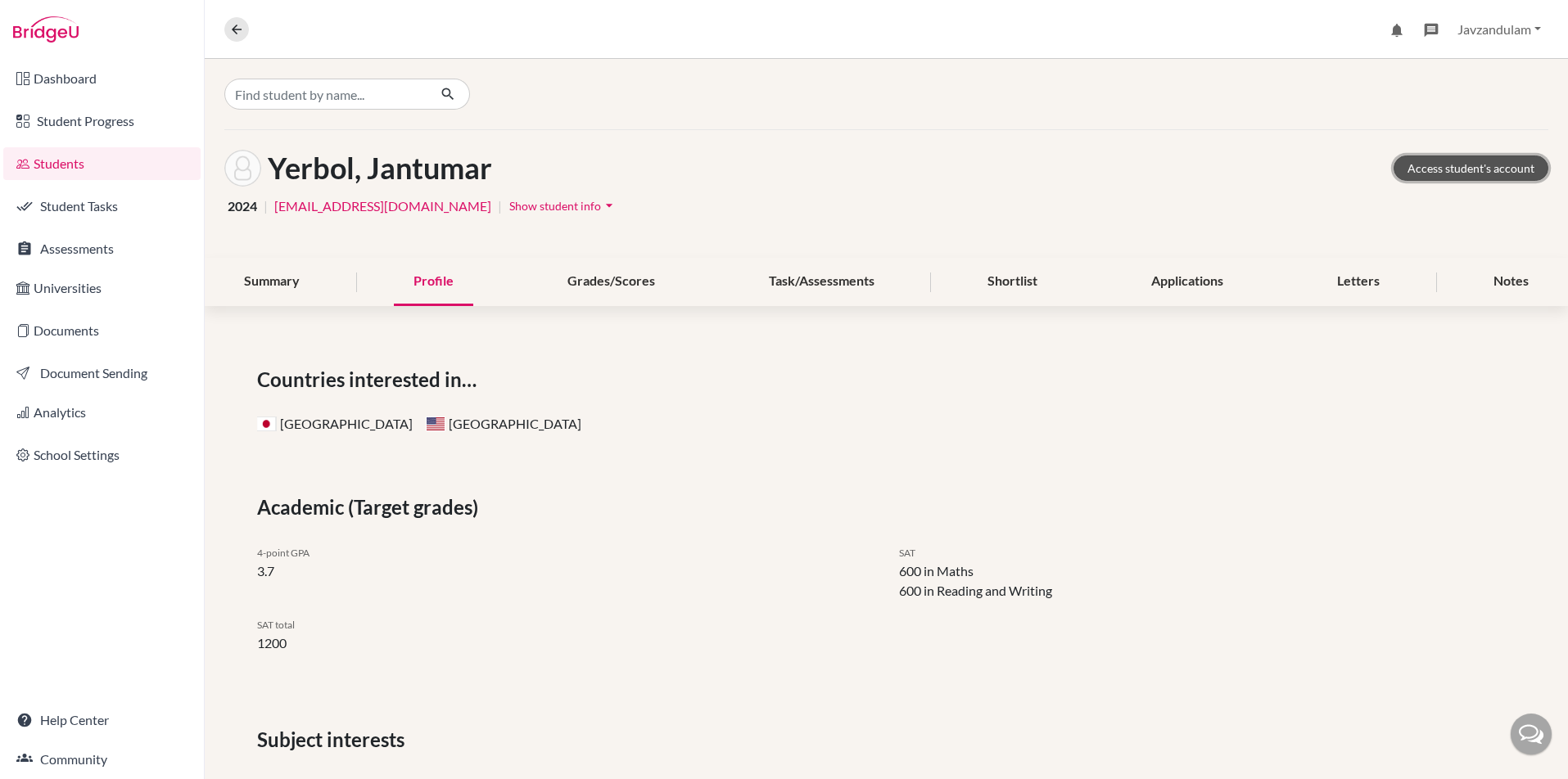 click on "Access student's account" at bounding box center (1471, 168) 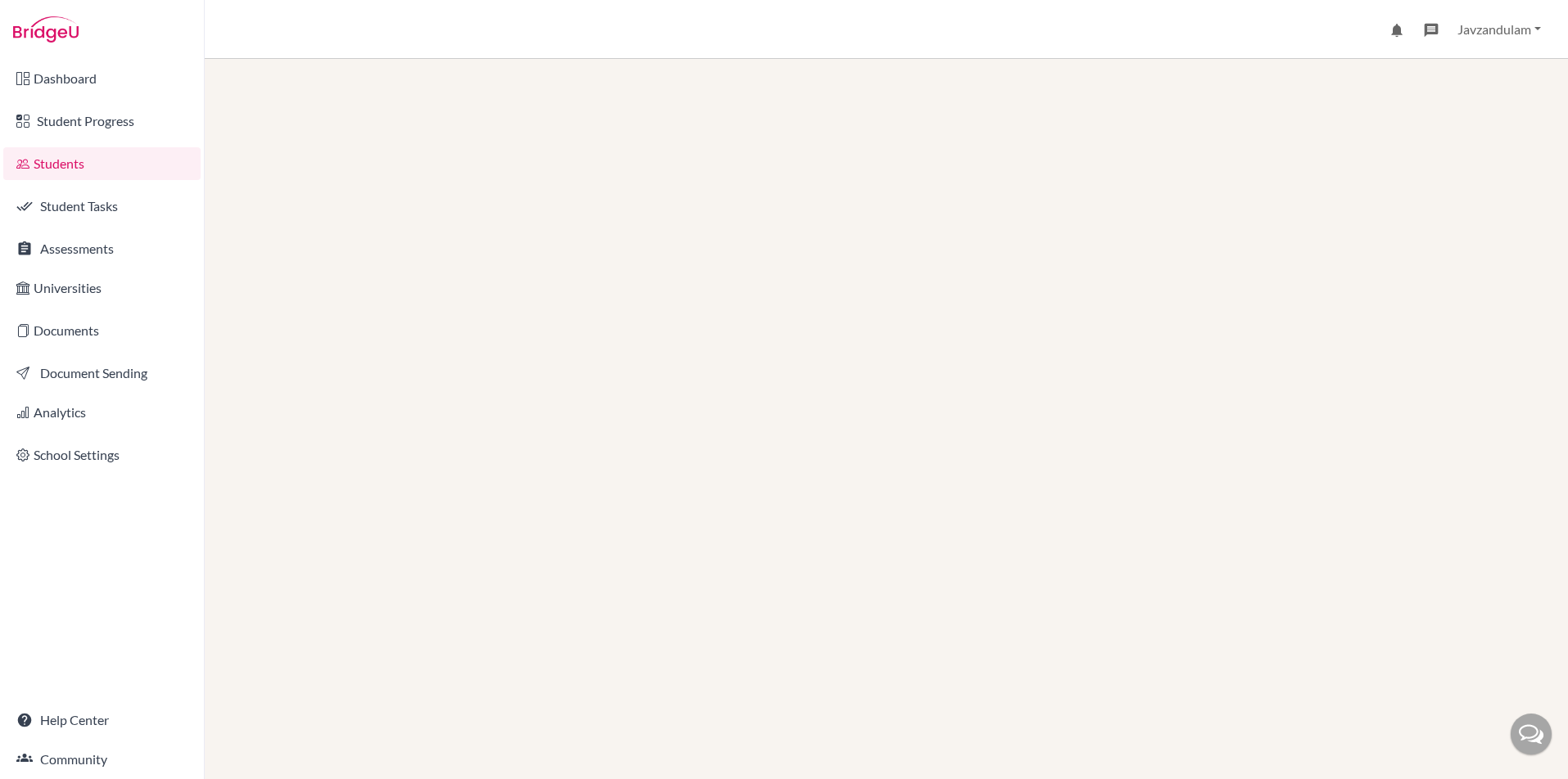 scroll, scrollTop: 0, scrollLeft: 0, axis: both 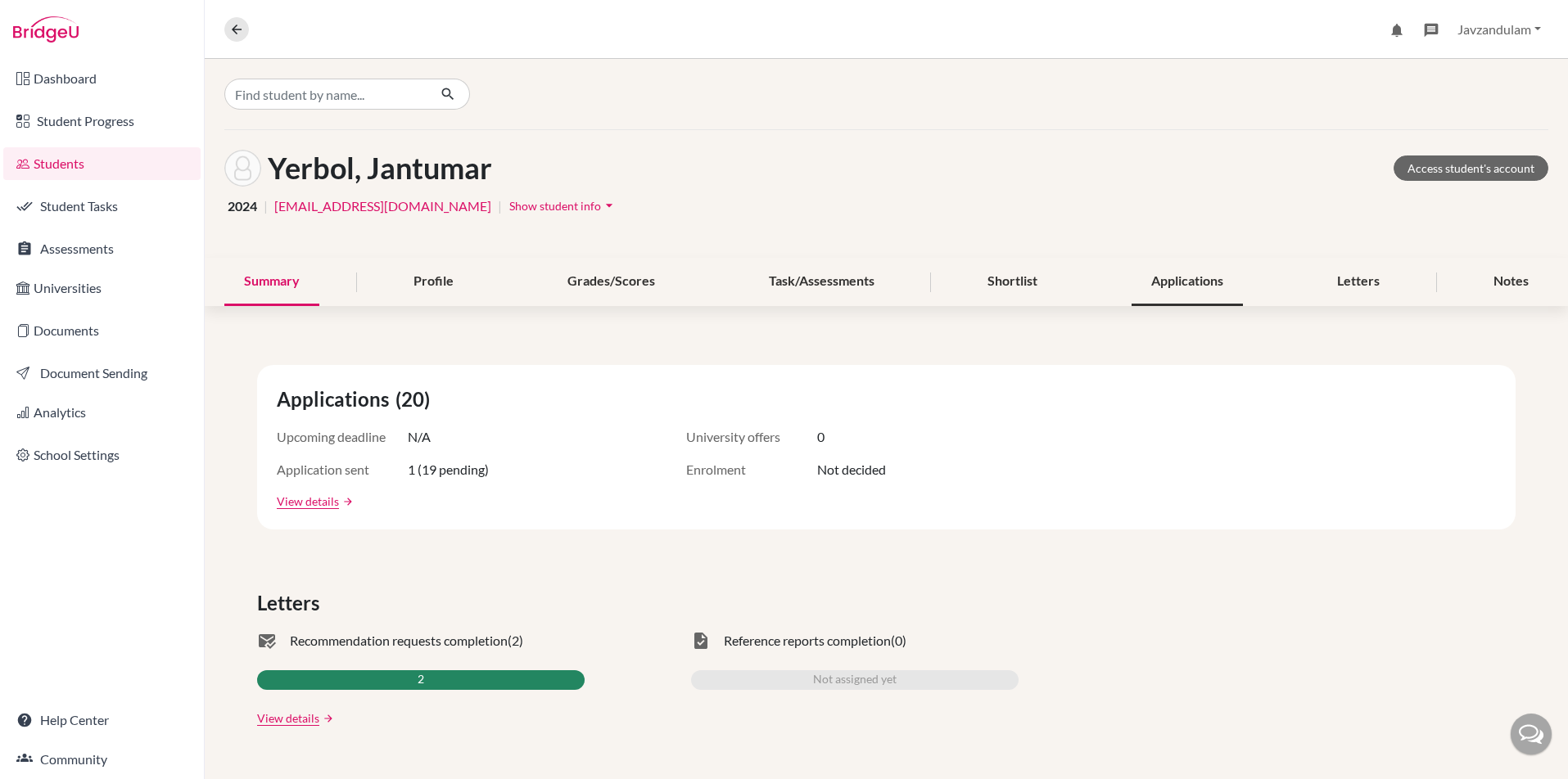 click on "Applications" at bounding box center (1187, 281) 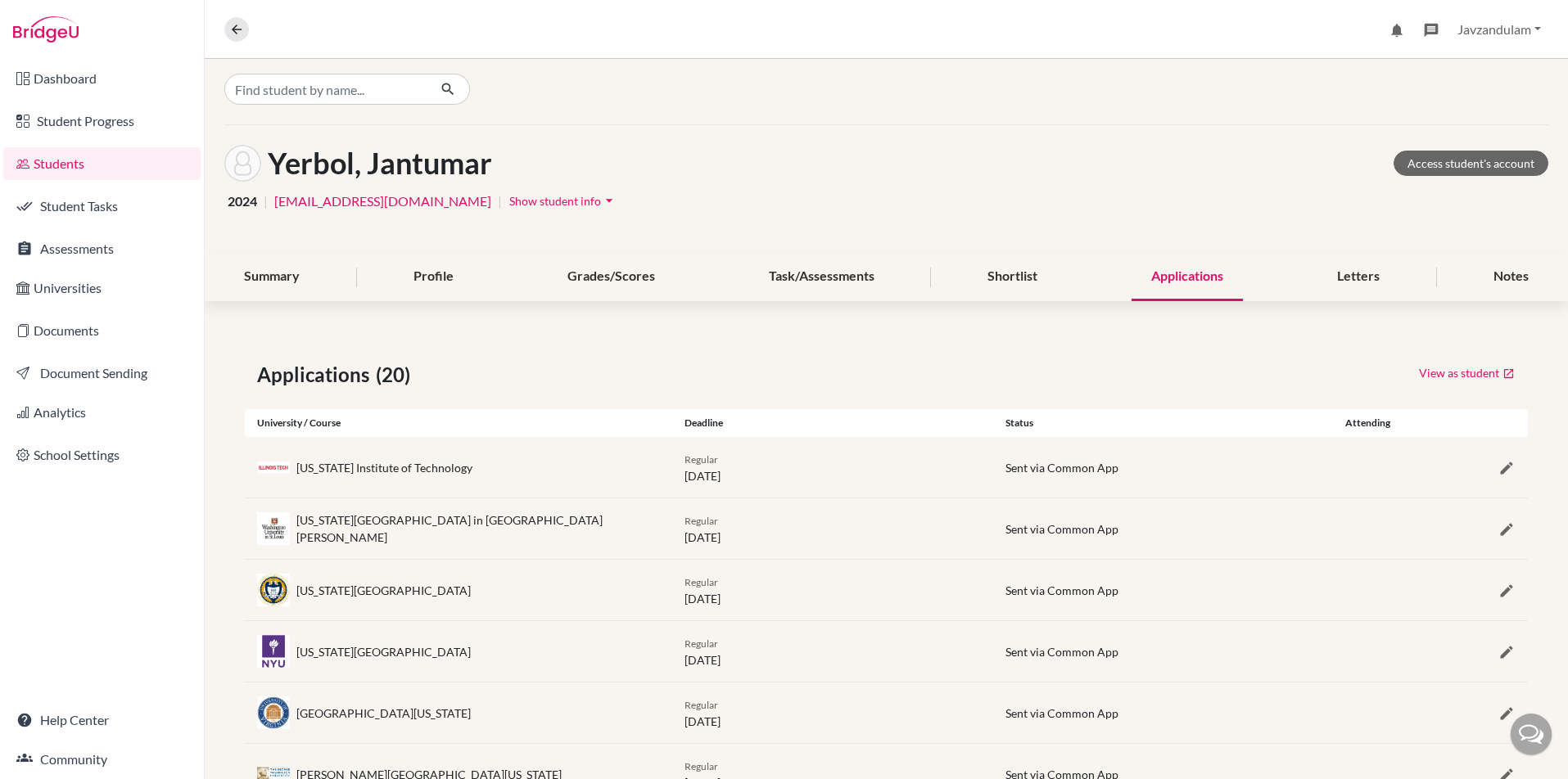 scroll, scrollTop: 0, scrollLeft: 0, axis: both 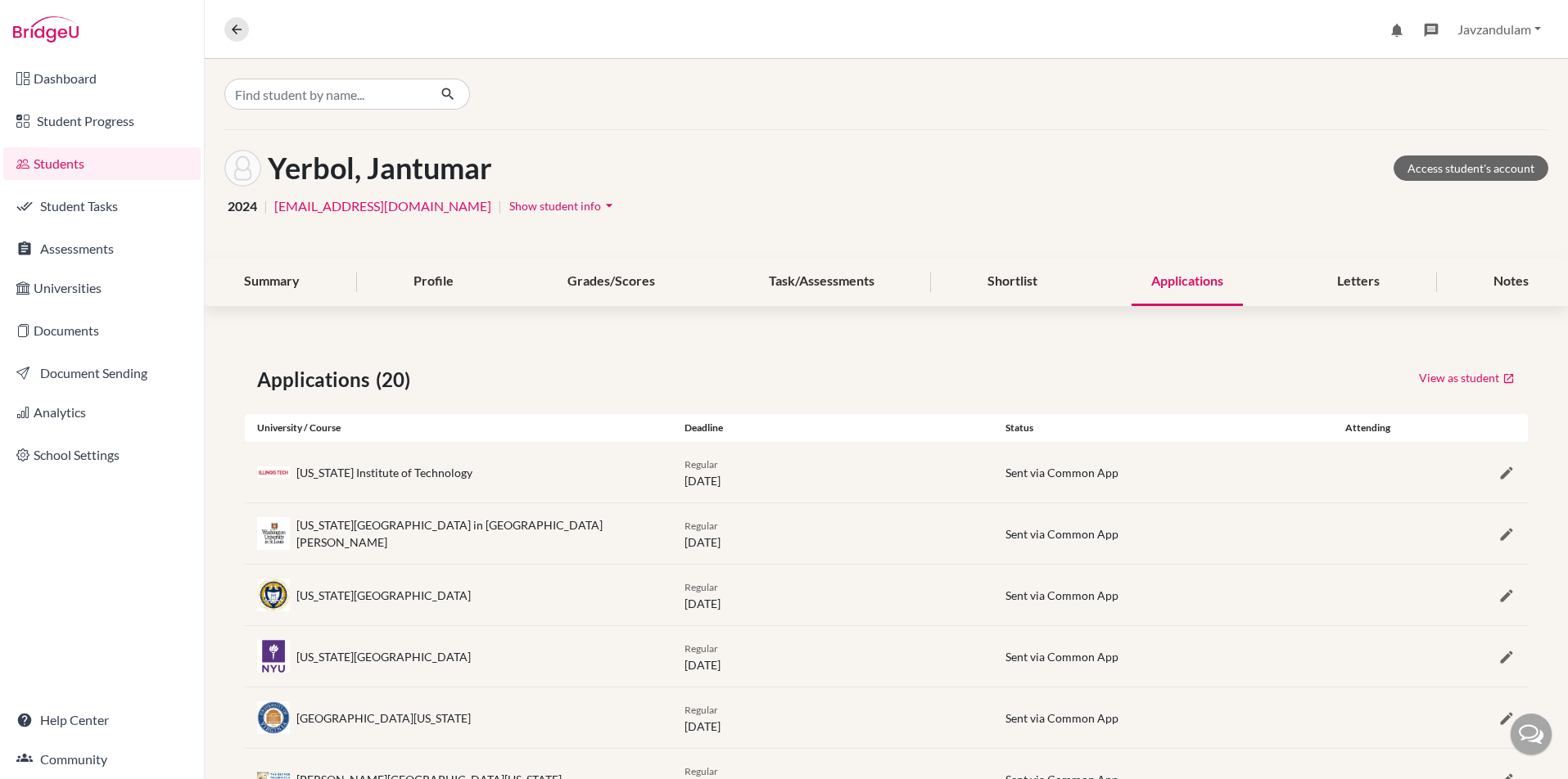 click on "Show student info" at bounding box center [555, 205] 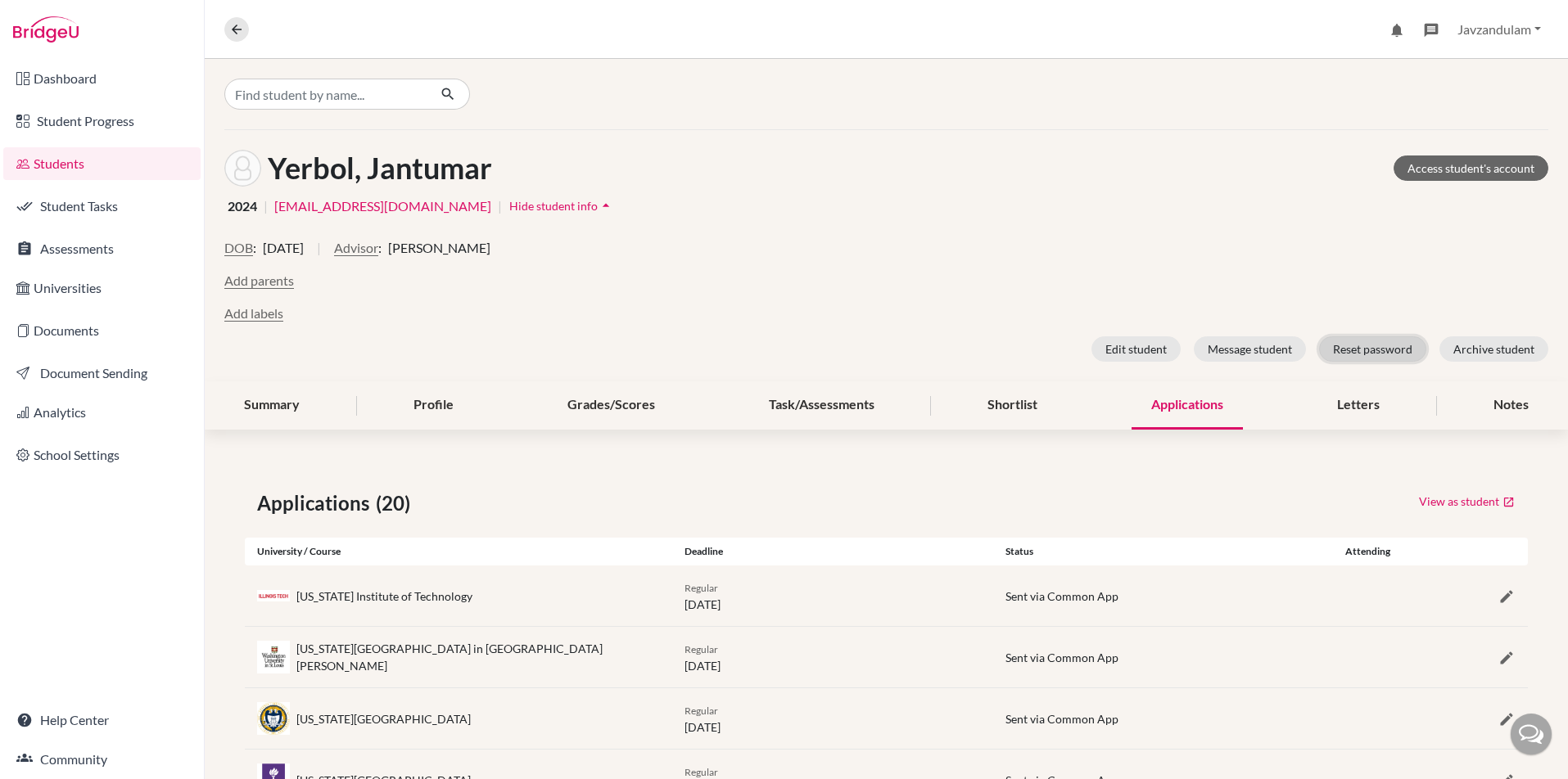click on "Reset password" 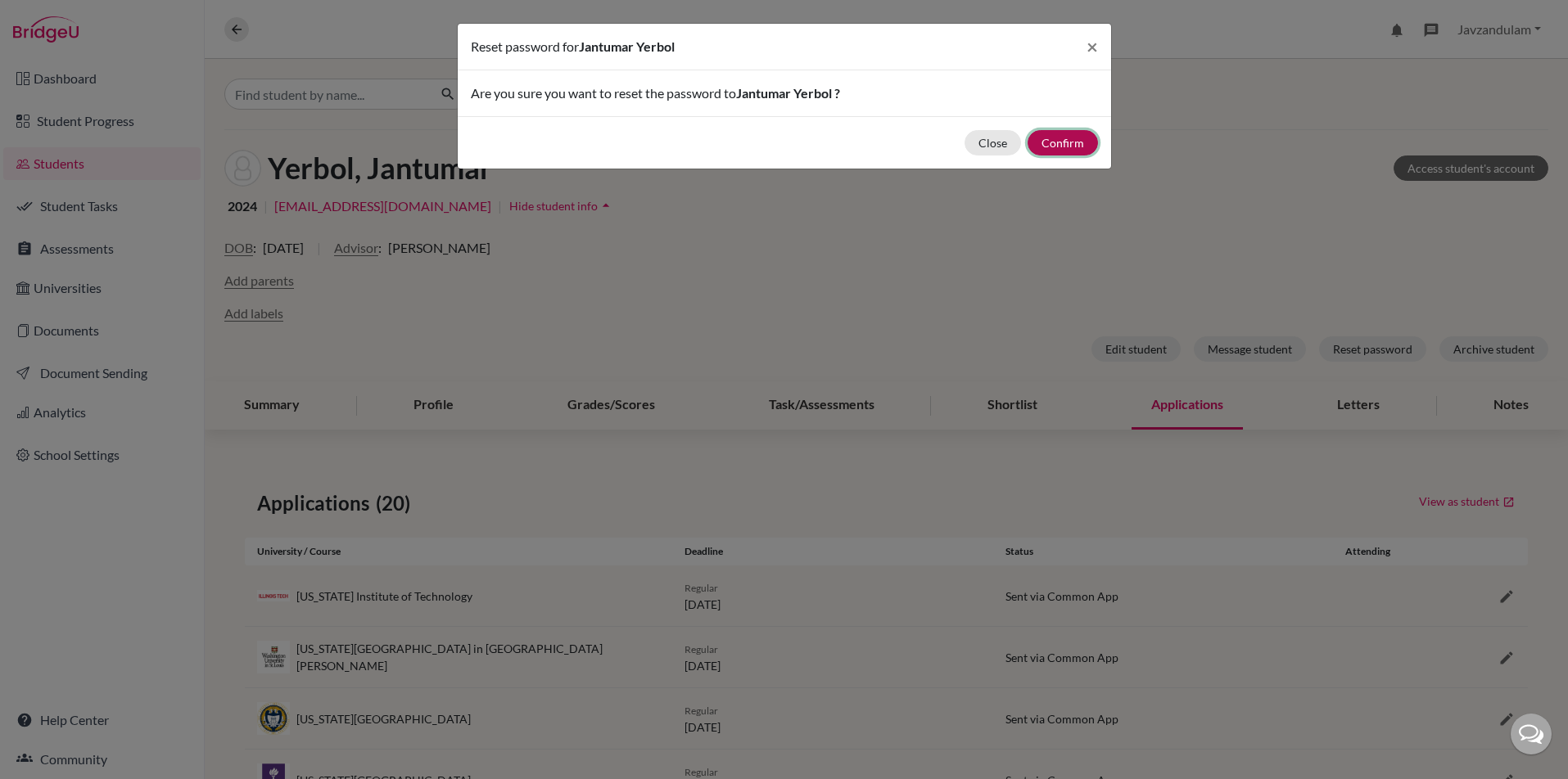 click on "Confirm" at bounding box center [1063, 142] 